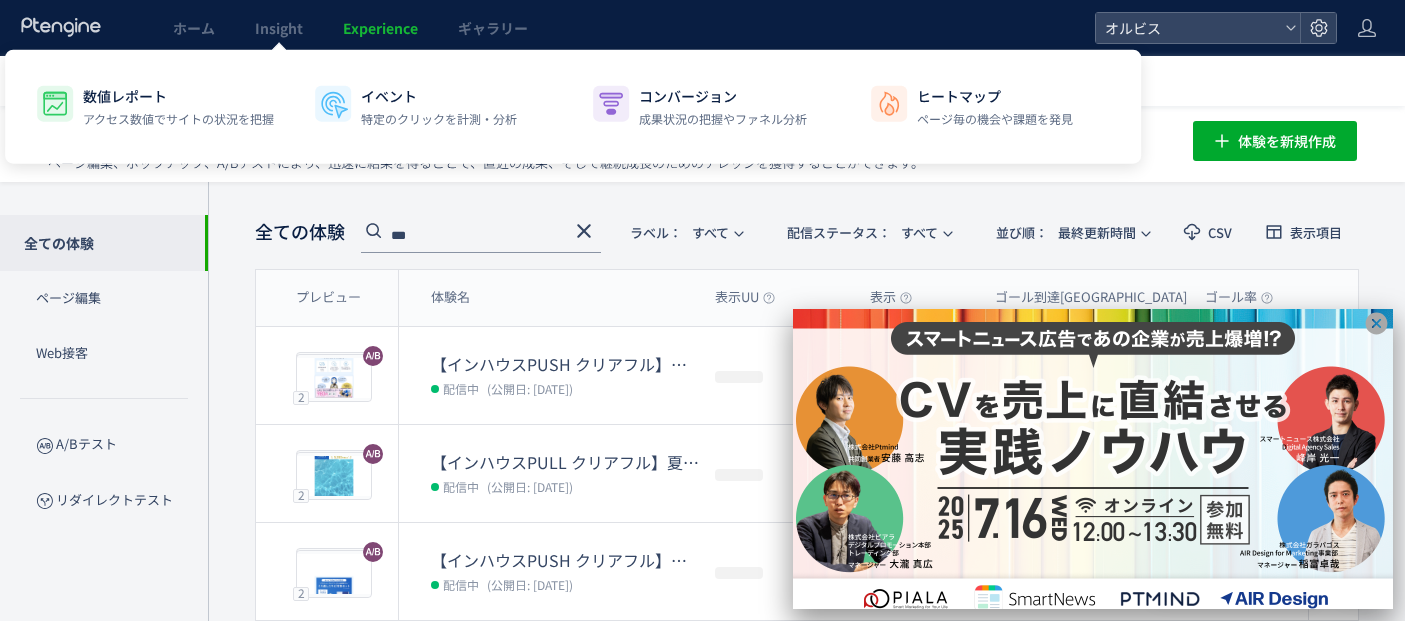 scroll, scrollTop: 0, scrollLeft: 0, axis: both 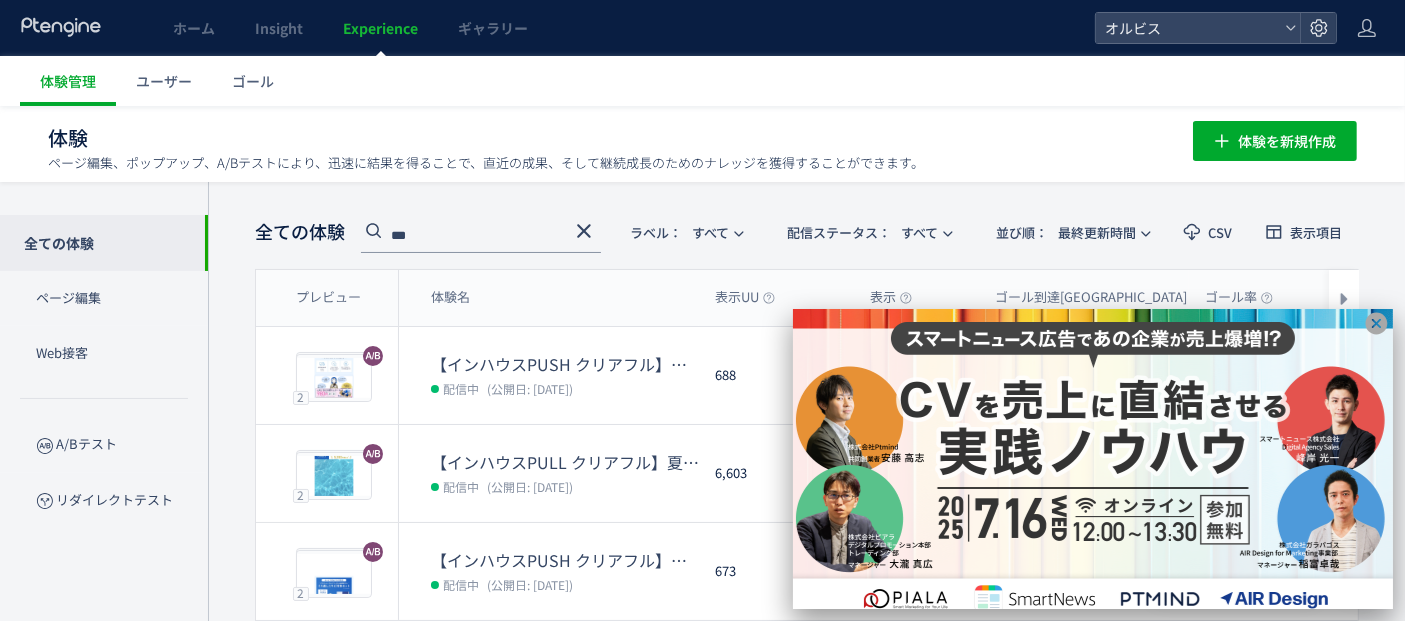 click 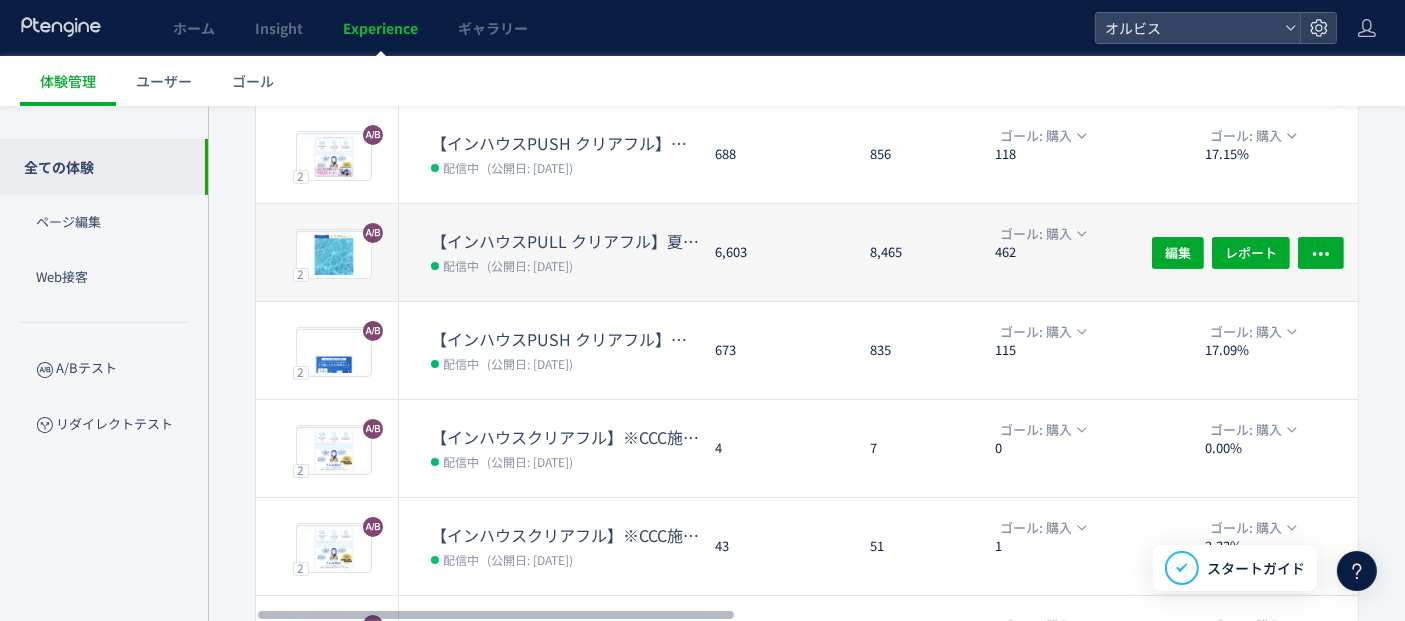 scroll, scrollTop: 222, scrollLeft: 0, axis: vertical 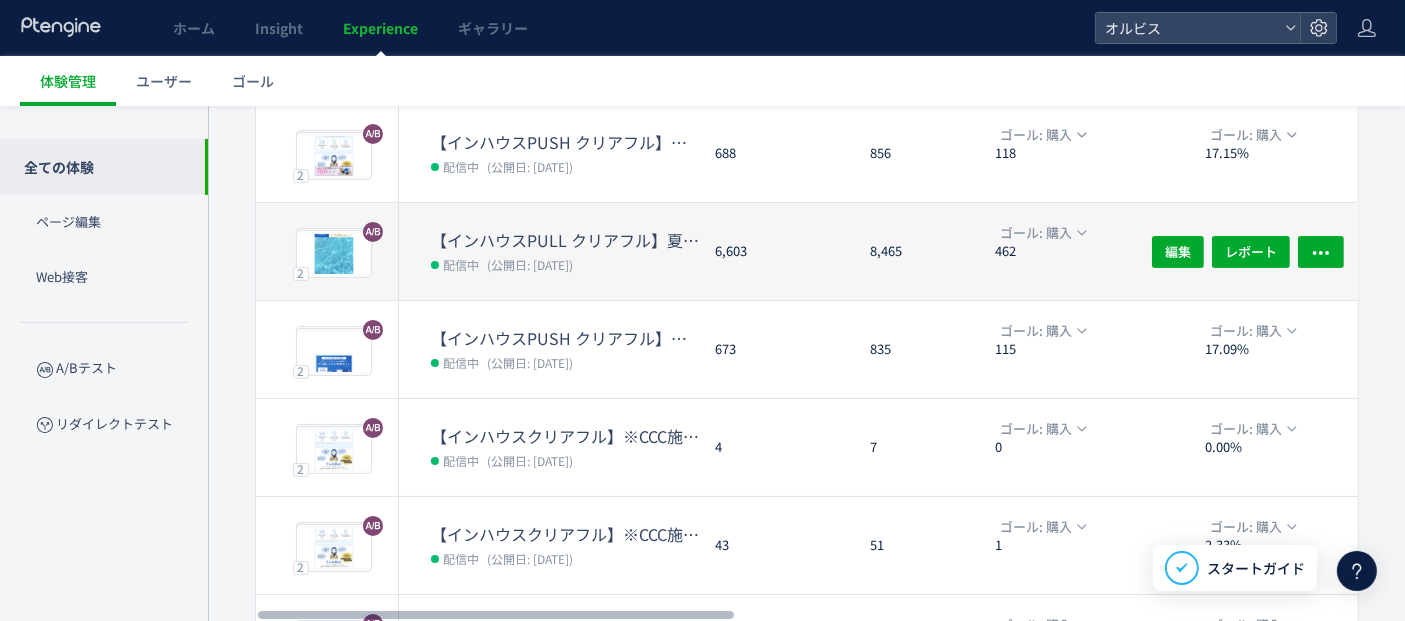 click on "配信中 (公開日: 2025/07/01)" at bounding box center [565, 264] 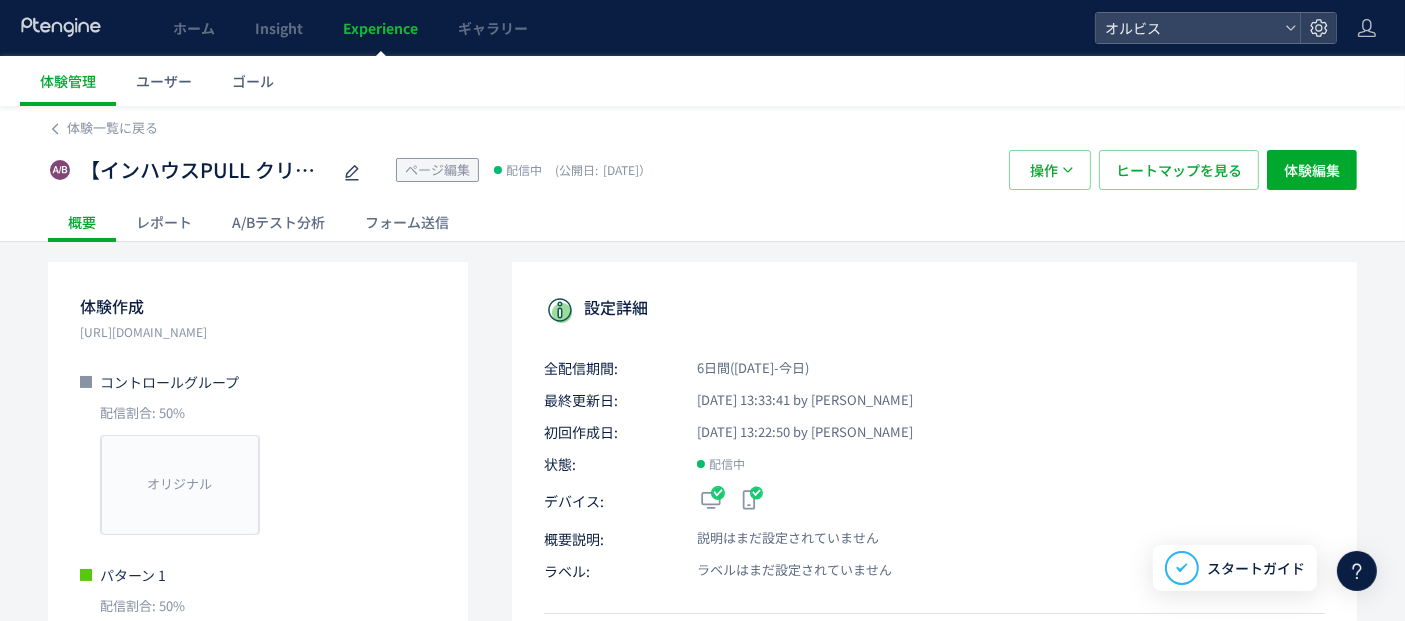 click on "A/Bテスト分析" 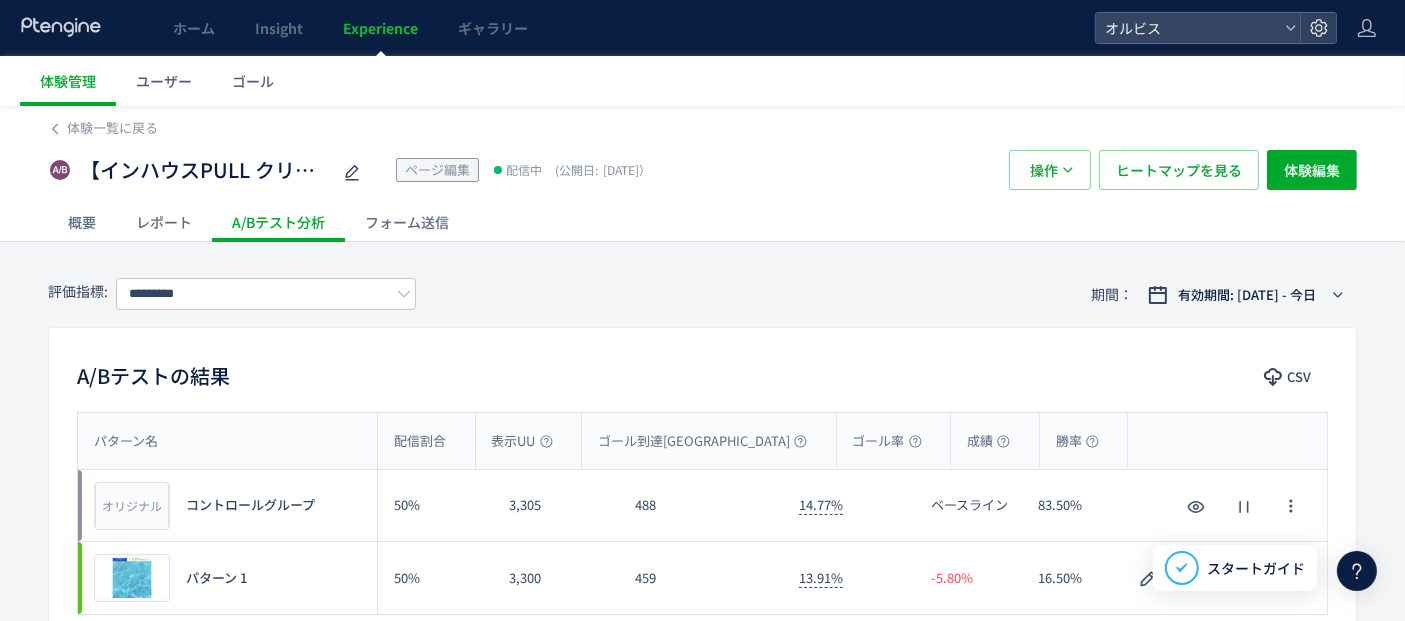 scroll, scrollTop: 111, scrollLeft: 0, axis: vertical 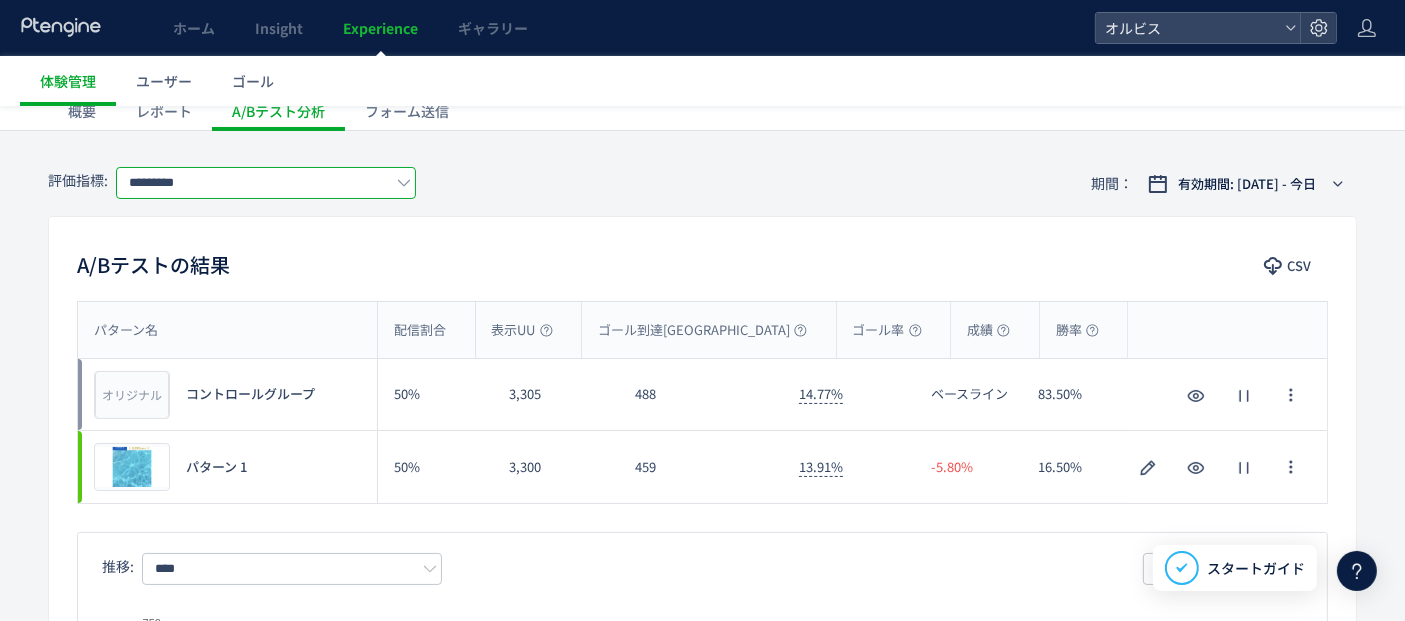 click on "*********" 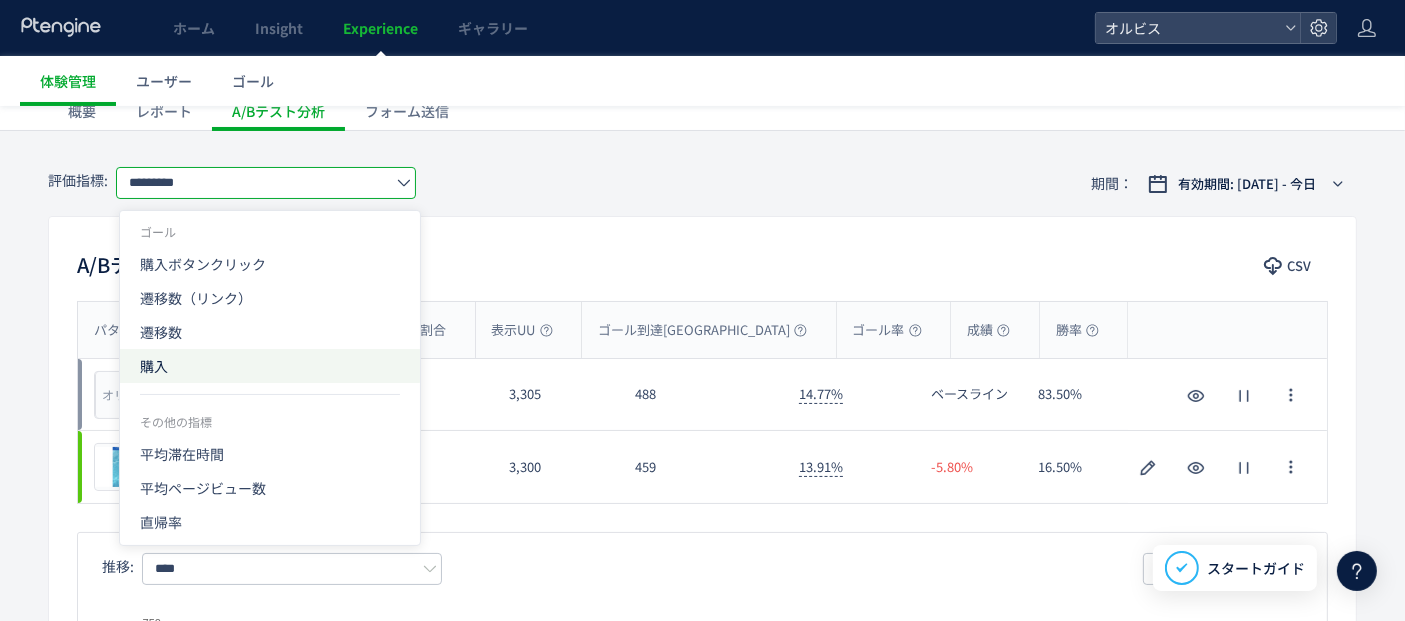 click on "購入" 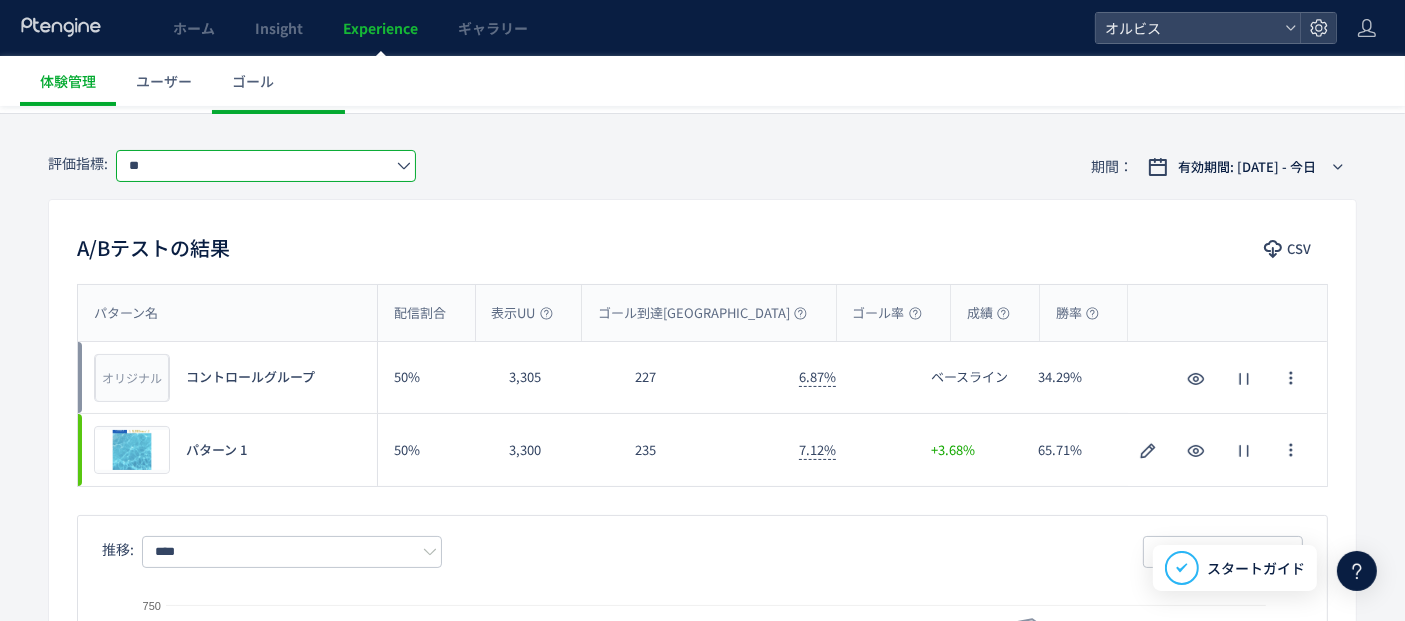 scroll, scrollTop: 0, scrollLeft: 0, axis: both 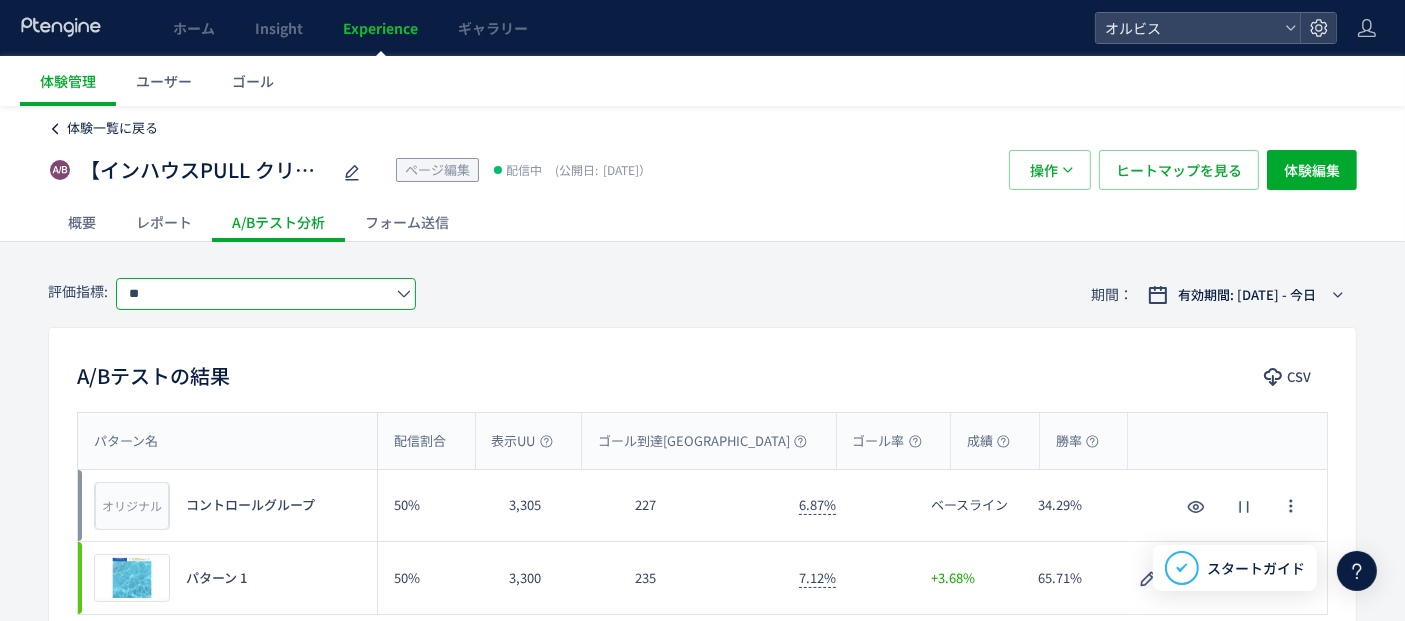 click on "体験一覧に戻る" 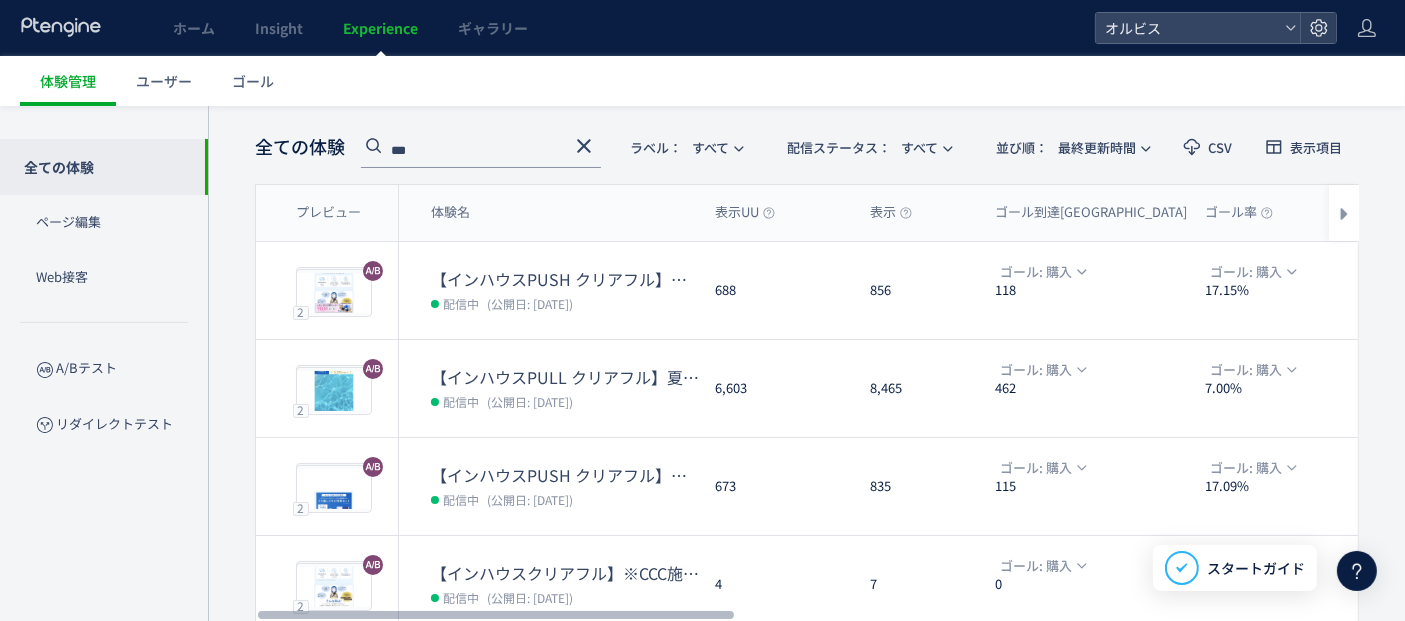 scroll, scrollTop: 111, scrollLeft: 0, axis: vertical 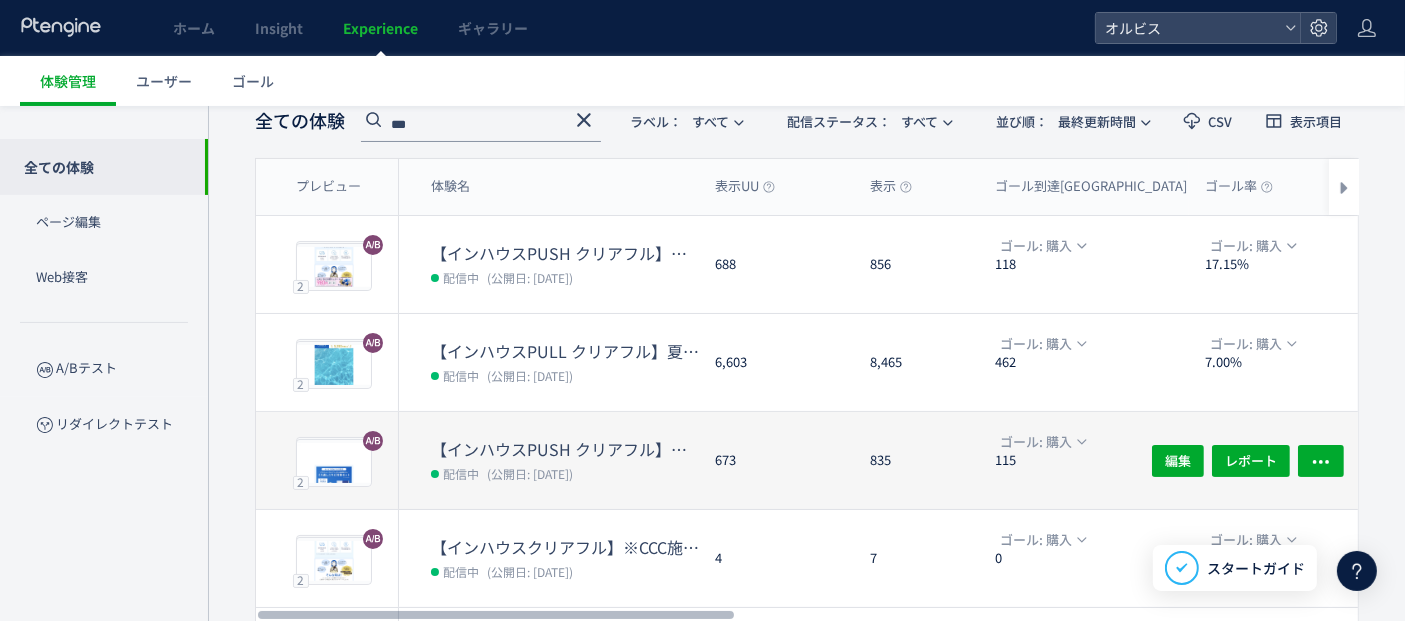 click on "【インハウスPUSH クリアフル】夏訴求　211" at bounding box center [565, 449] 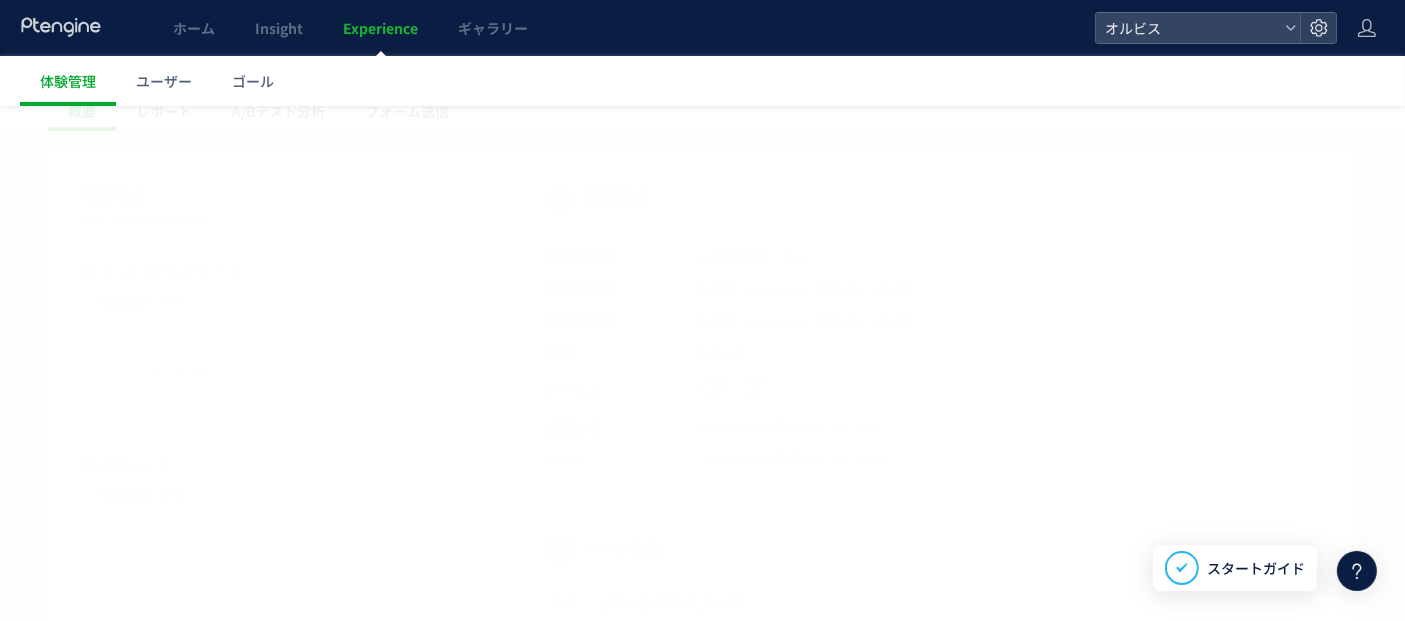 scroll, scrollTop: 0, scrollLeft: 0, axis: both 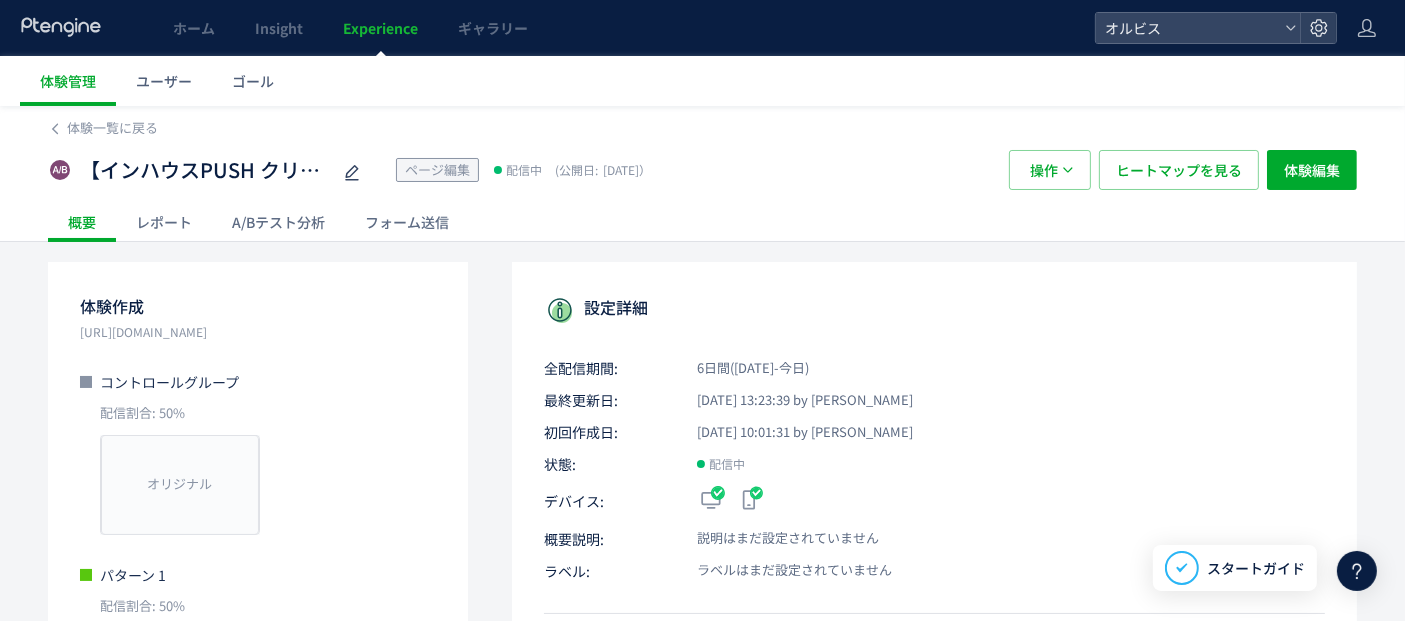 click on "A/Bテスト分析" 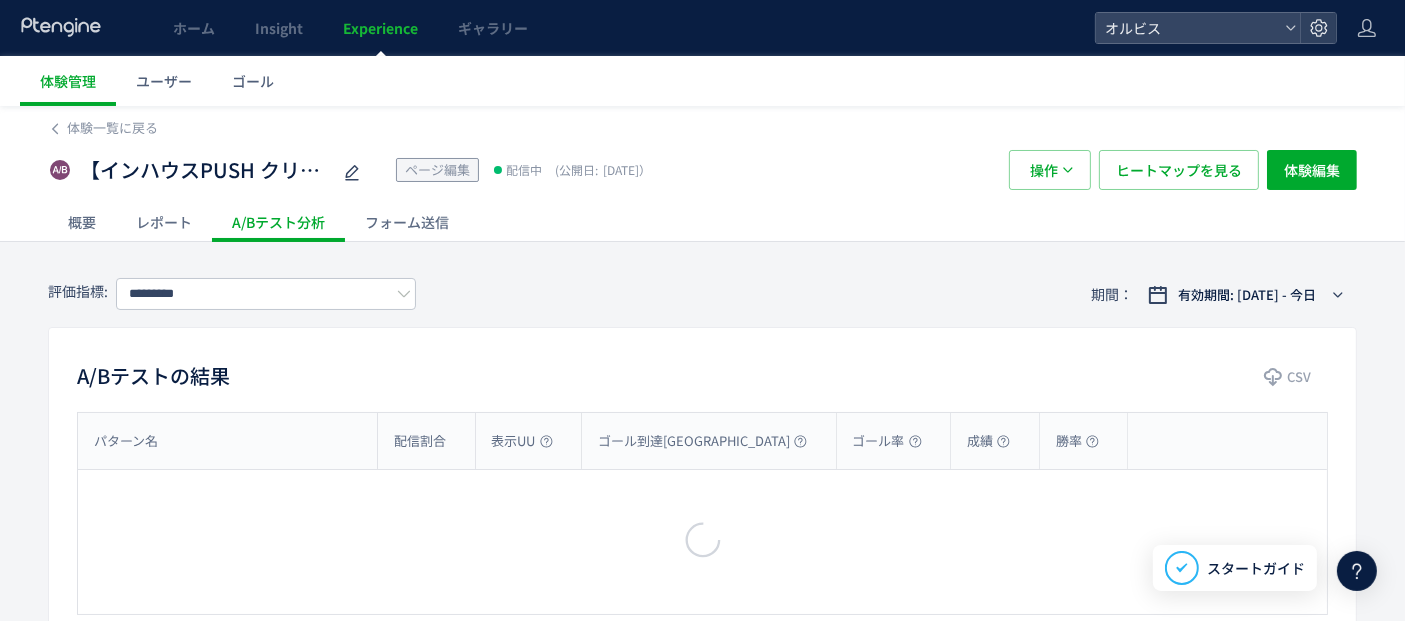 scroll, scrollTop: 111, scrollLeft: 0, axis: vertical 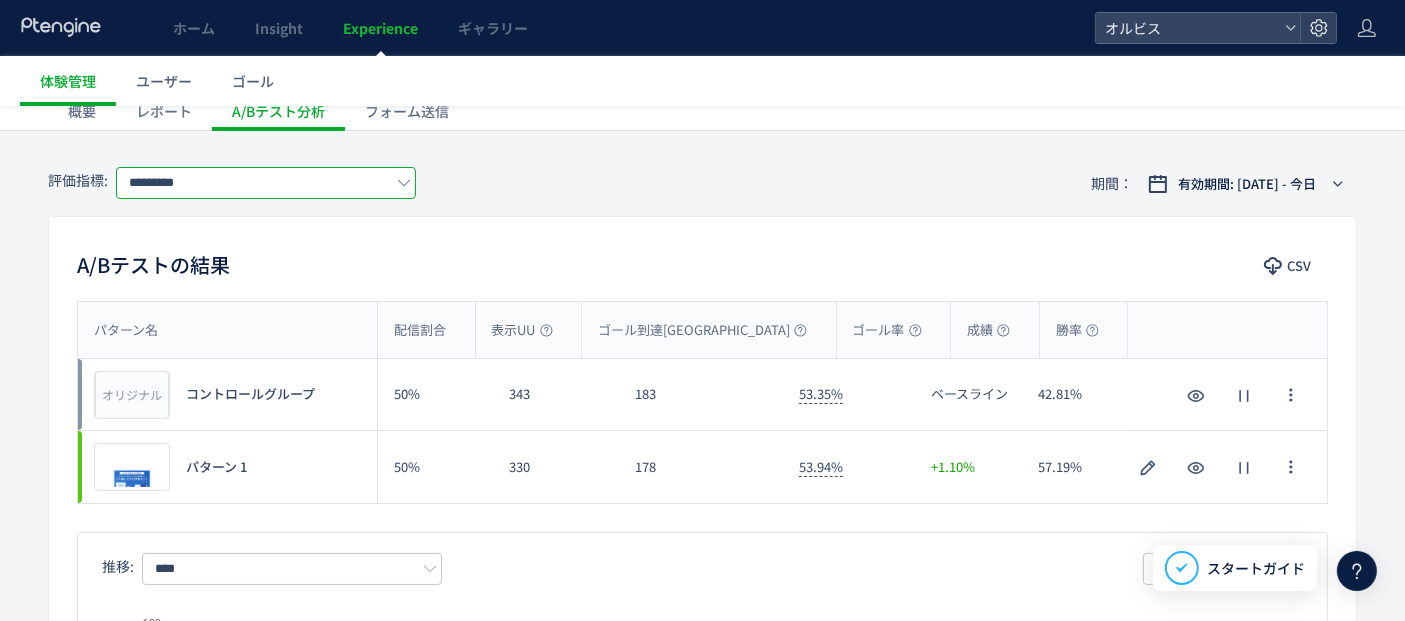 click on "*********" 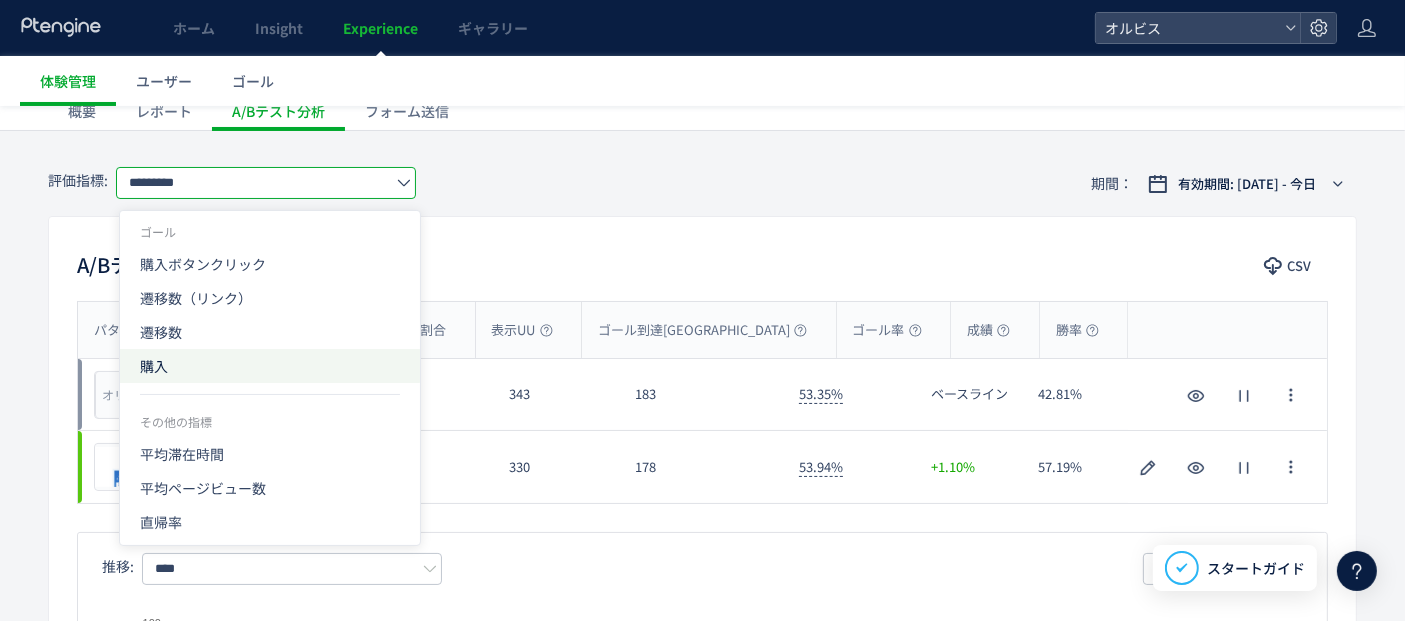 click on "購入" 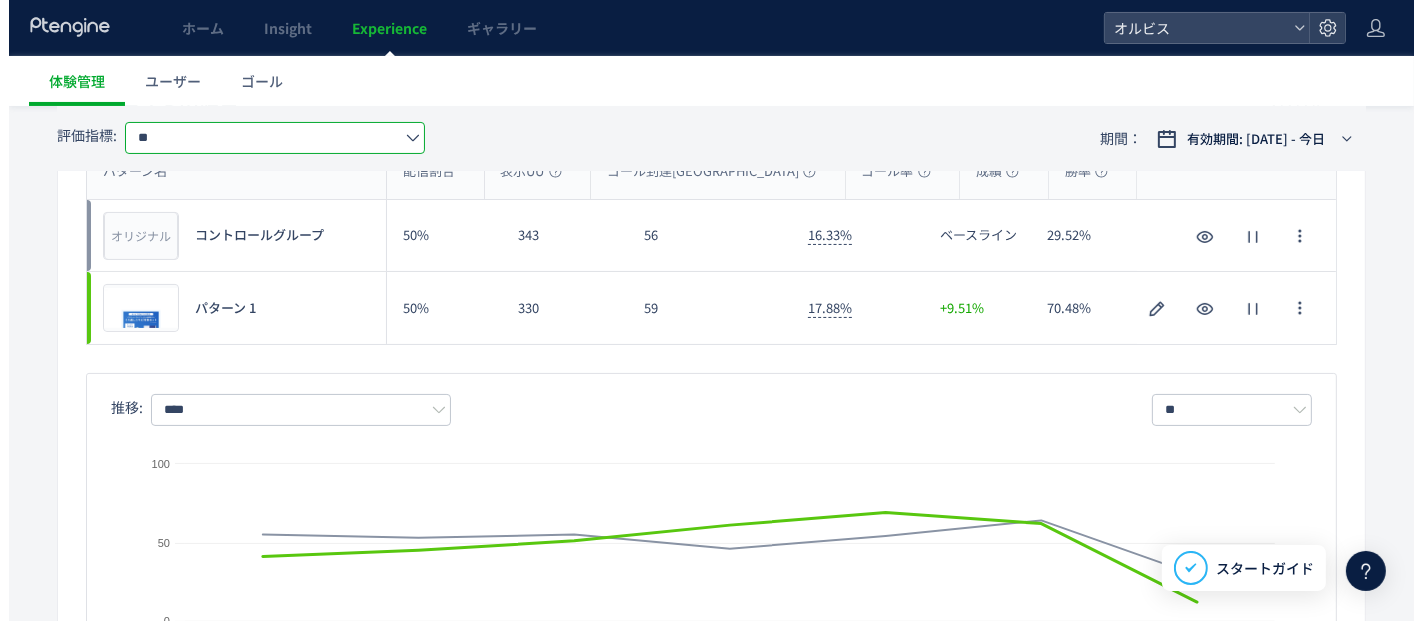 scroll, scrollTop: 222, scrollLeft: 0, axis: vertical 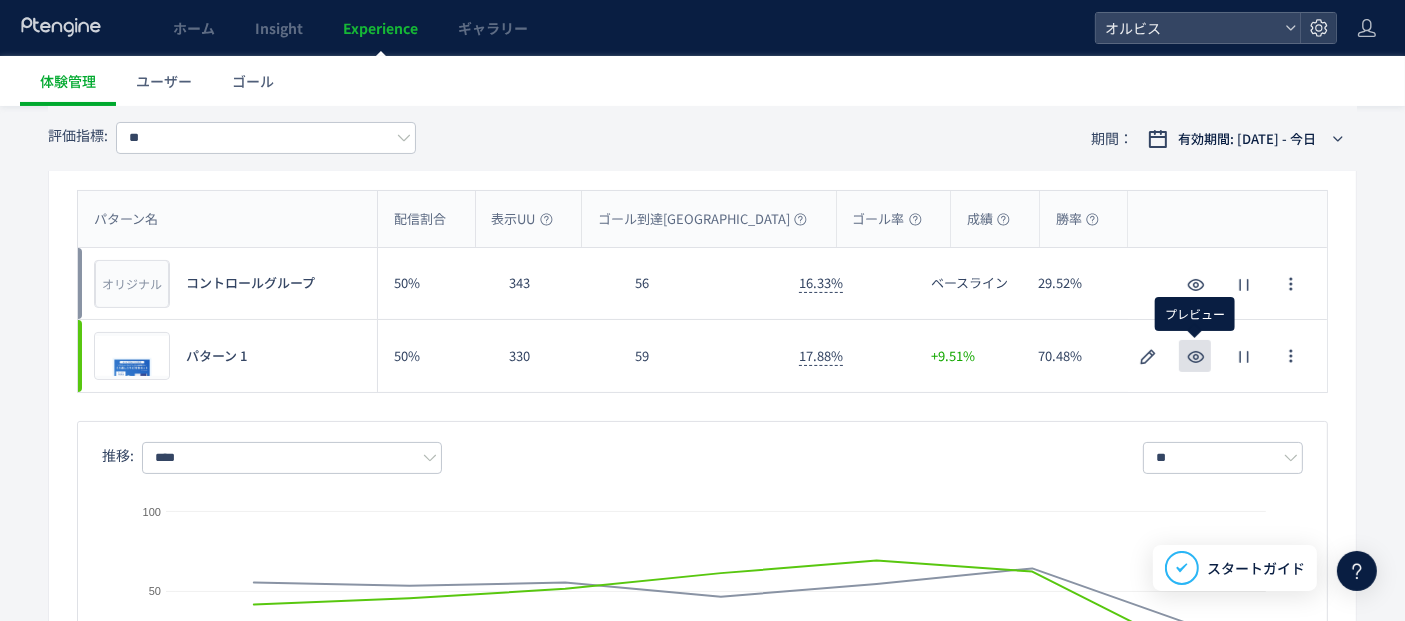 click 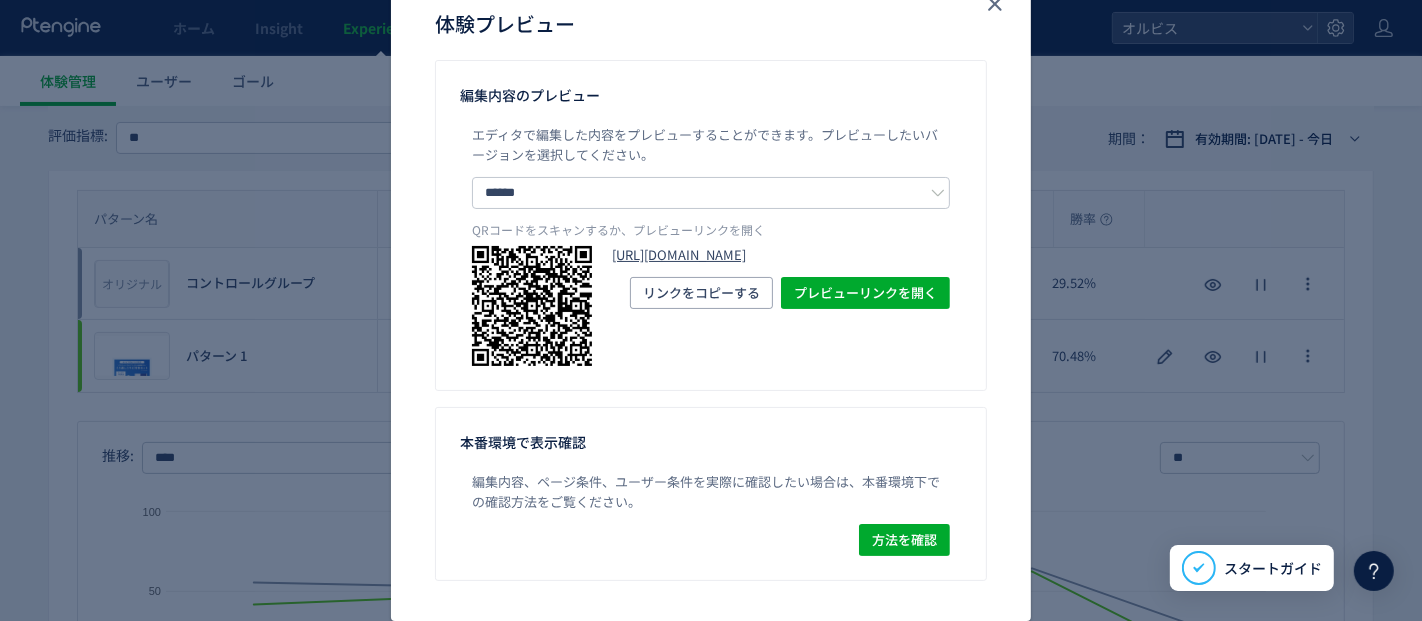 scroll, scrollTop: 173, scrollLeft: 0, axis: vertical 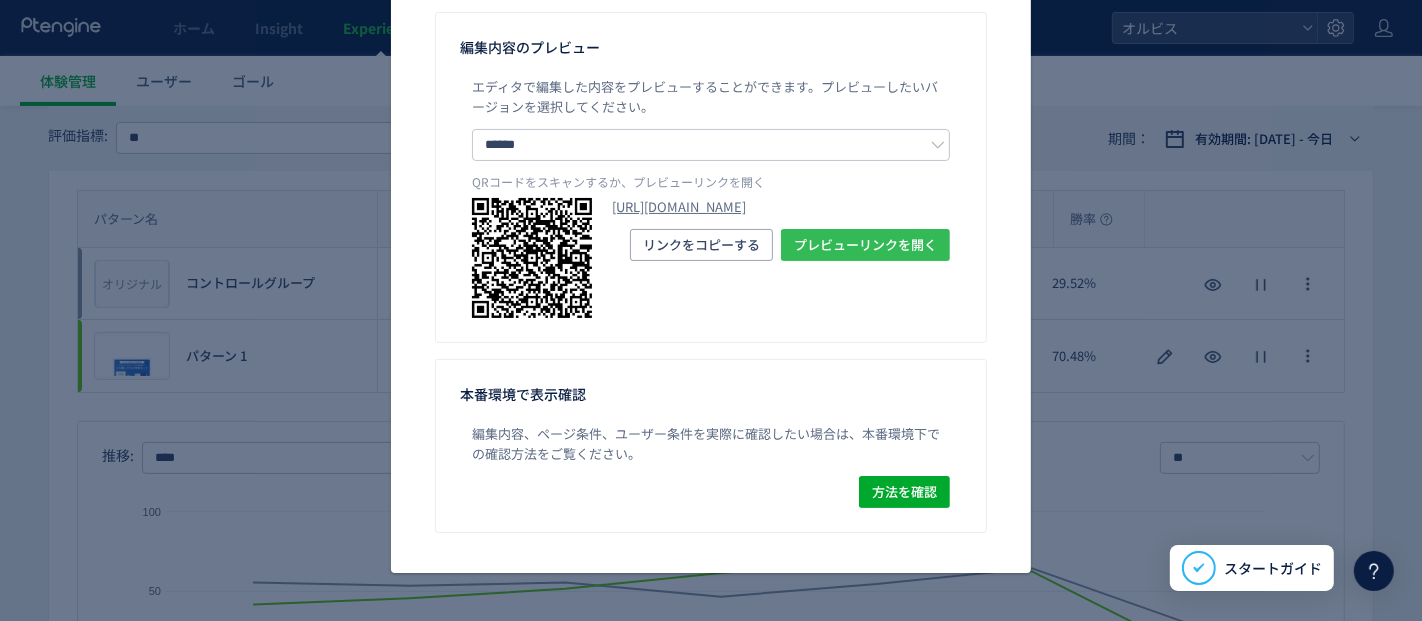 click on "プレビューリンクを開く" at bounding box center (865, 245) 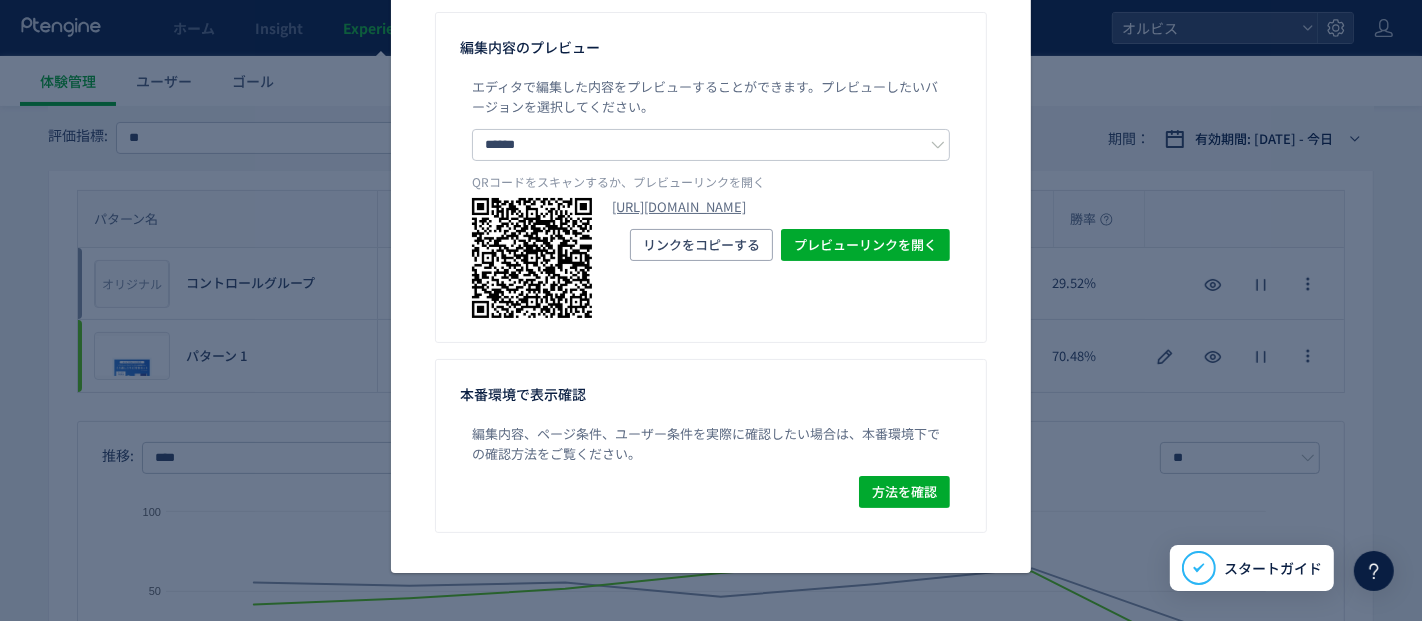 click on "体験プレビュー 編集内容のプレビュー エディタで編集した内容をプレビューすることができます。 プレビューしたいバージョンを選択してください。 ****** コントロールグループ パターン 1 QRコードをスキャンするか、プレビューリンクを開く https://pr.orbis.co.jp/cosmetics/clearful/211/?preview_ptx_token=v4-af614d46-b22a-4cb7-b661-0960746c70d4&hasAntiFlicker=0&hasInline=1&hasRedirect=0&pt_sid=68drga95 プレビューリンクを開く リンクをコピーする 本番環境で表示確認 編集内容、ページ条件、ユーザー条件を実際に確認したい場合は、本番環境下での確認方法をご覧ください。 方法を確認" 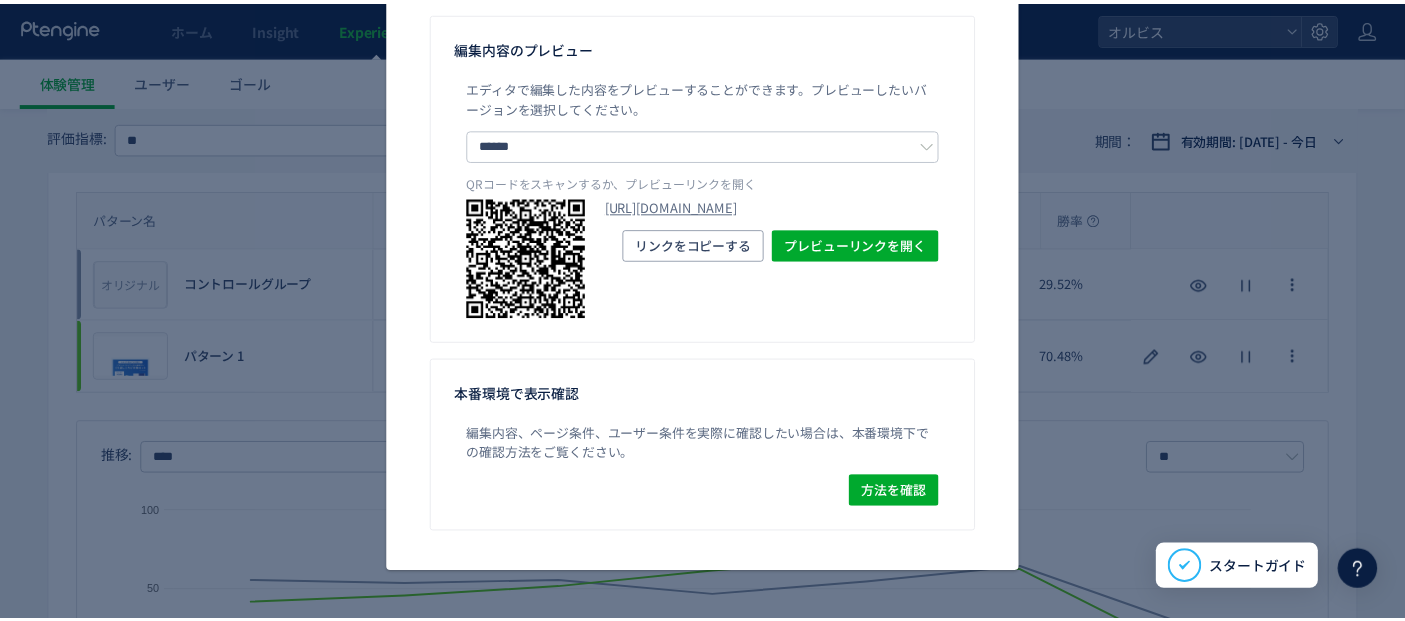 scroll, scrollTop: 0, scrollLeft: 0, axis: both 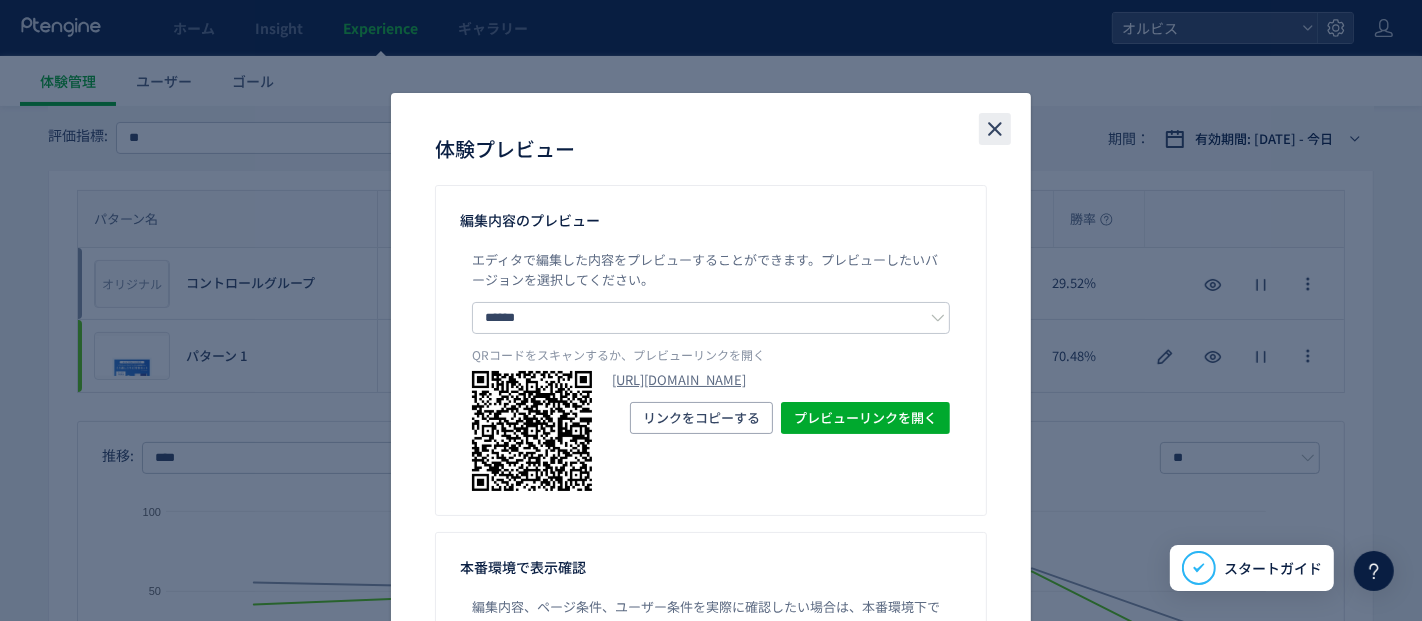 click 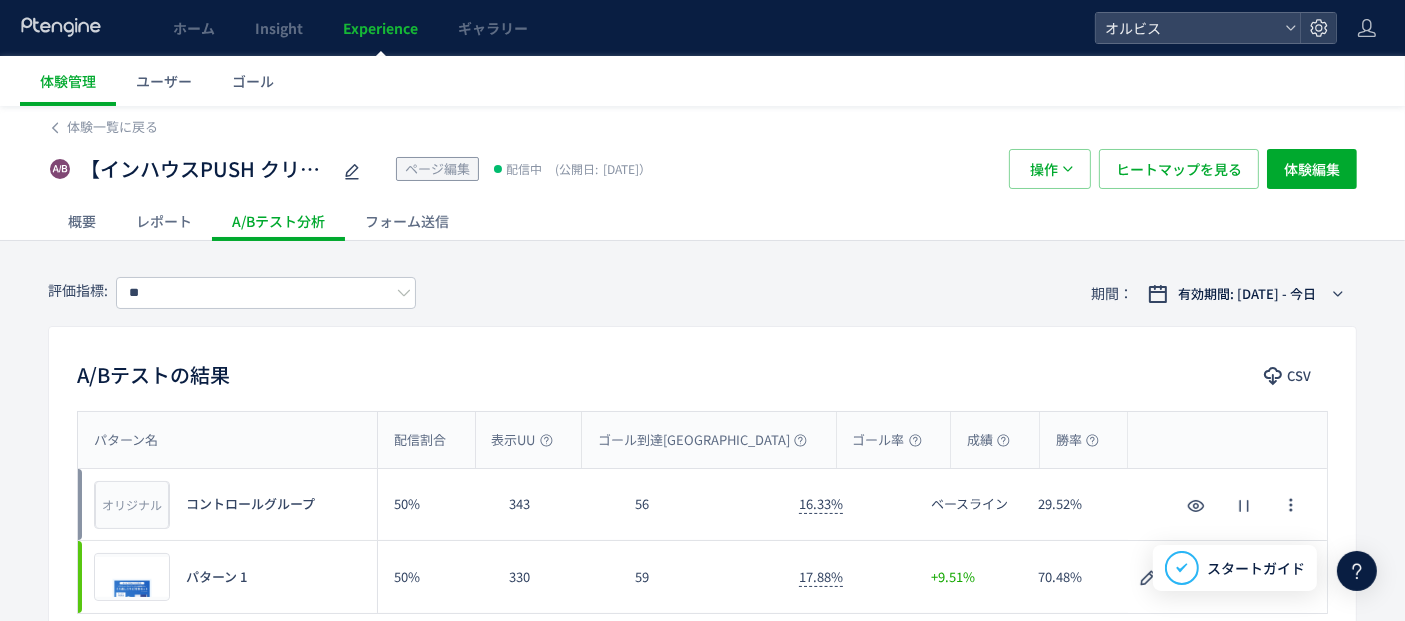scroll, scrollTop: 0, scrollLeft: 0, axis: both 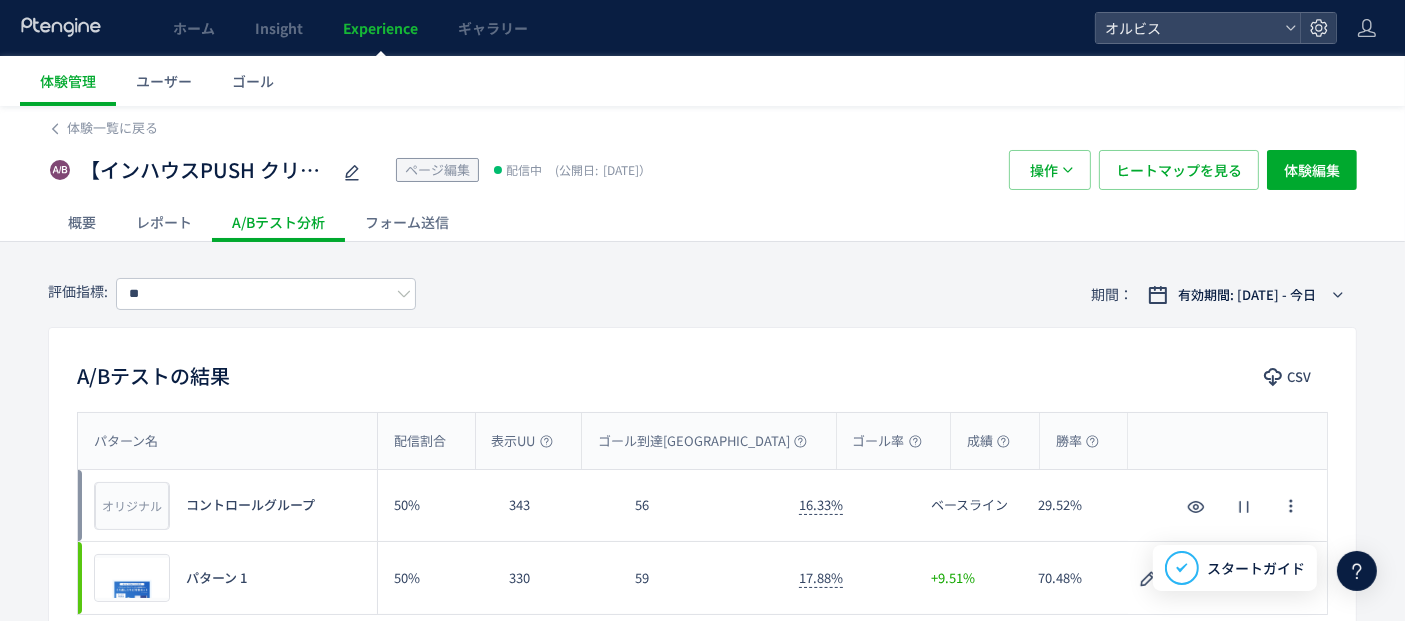click on "A/Bテストの結果 CSV" at bounding box center [702, 378] 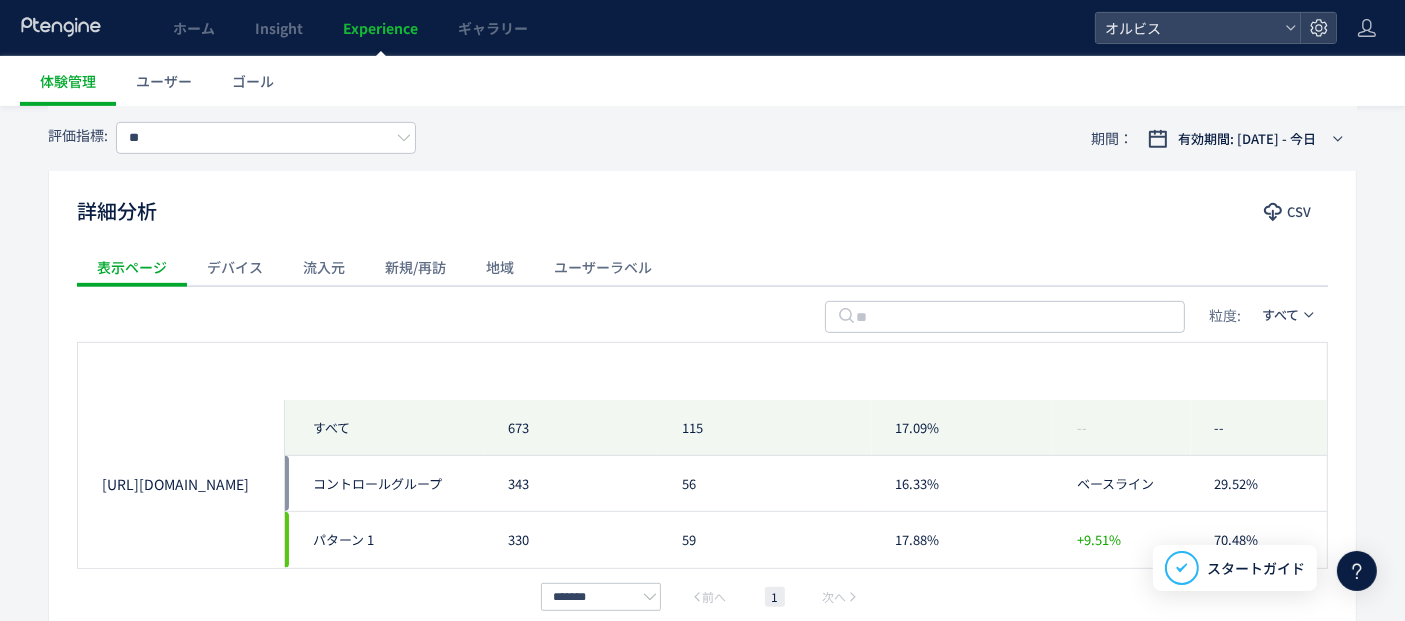 scroll, scrollTop: 0, scrollLeft: 0, axis: both 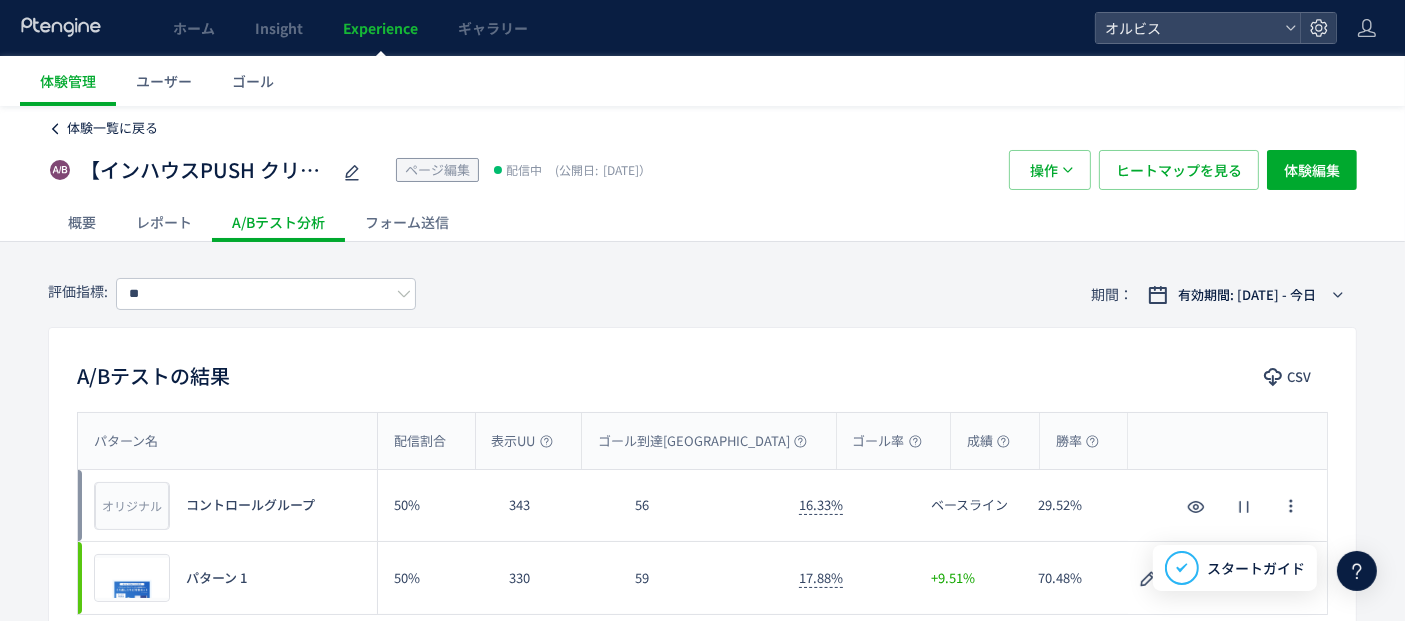 click on "体験一覧に戻る" 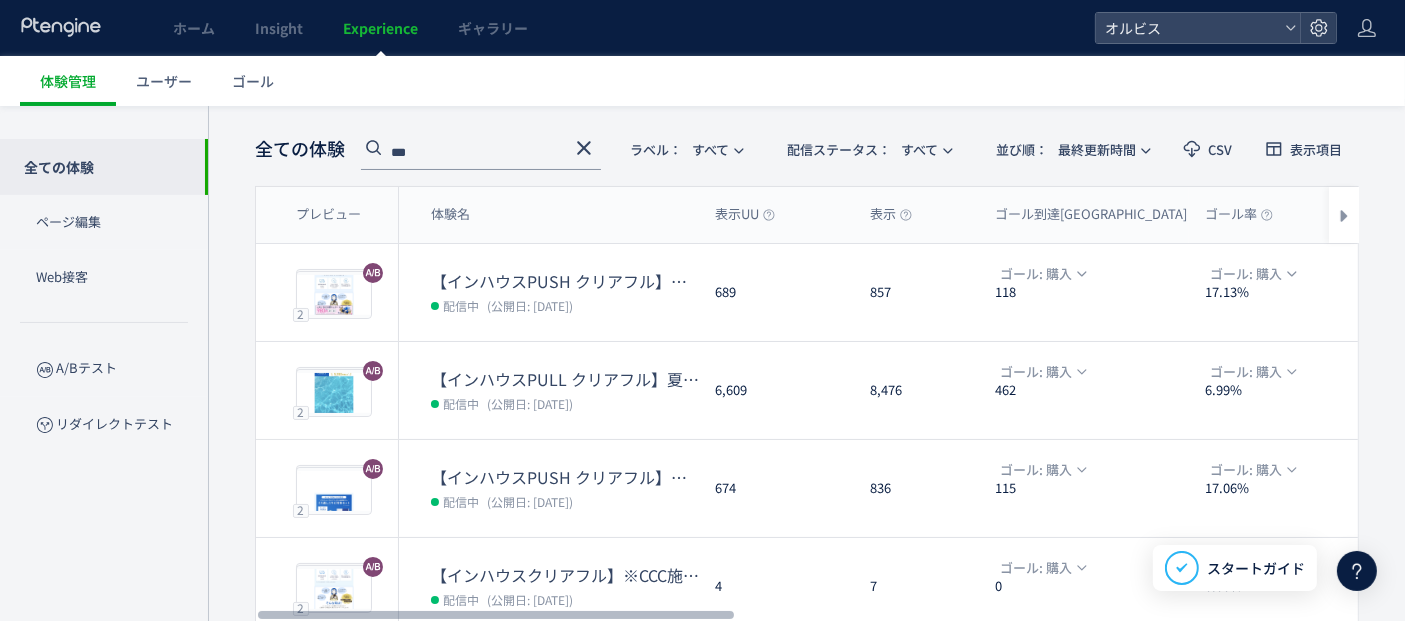 scroll, scrollTop: 0, scrollLeft: 0, axis: both 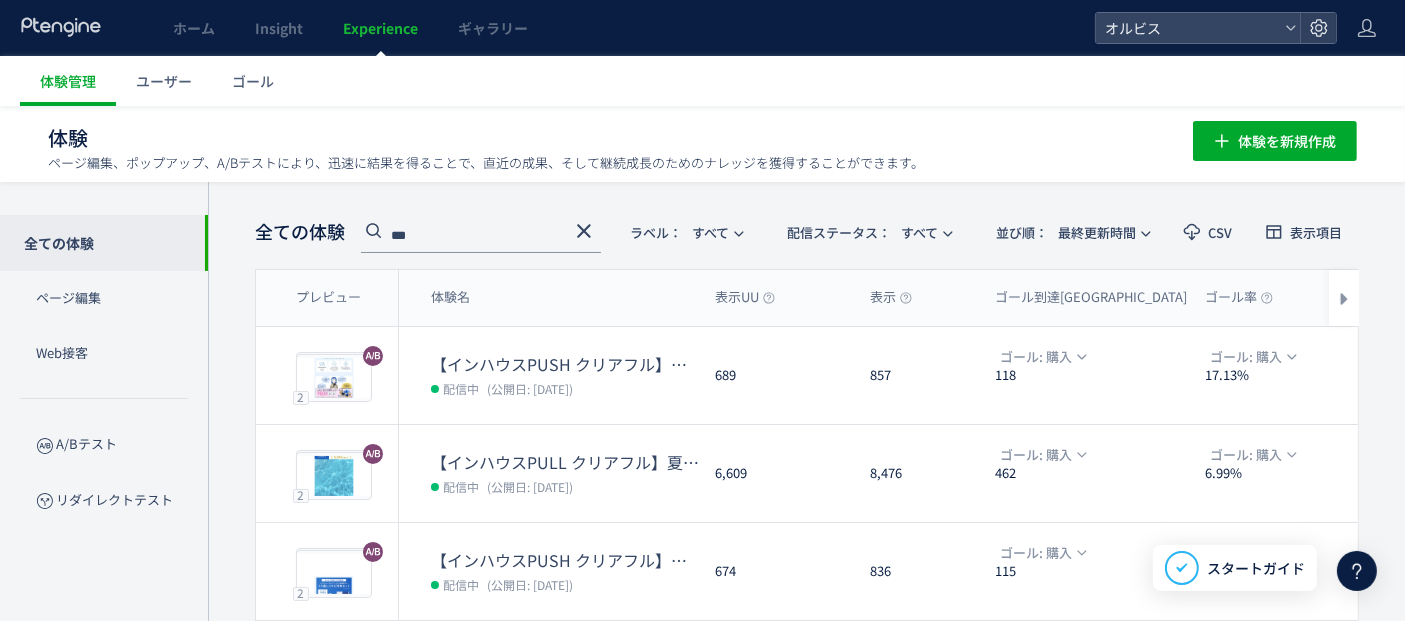 click 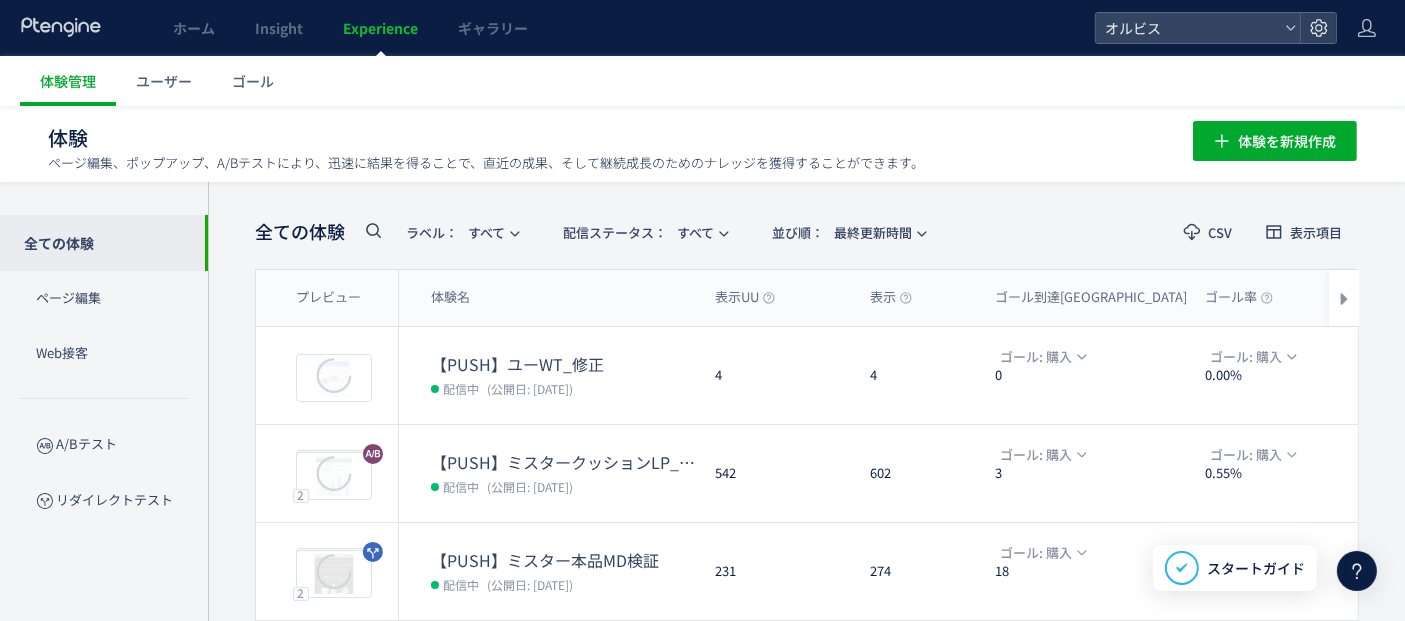 click on "全ての体験 ラベル：  すべて 配信ステータス​：  すべて 並び順：  最終更新時間" at bounding box center [598, 232] 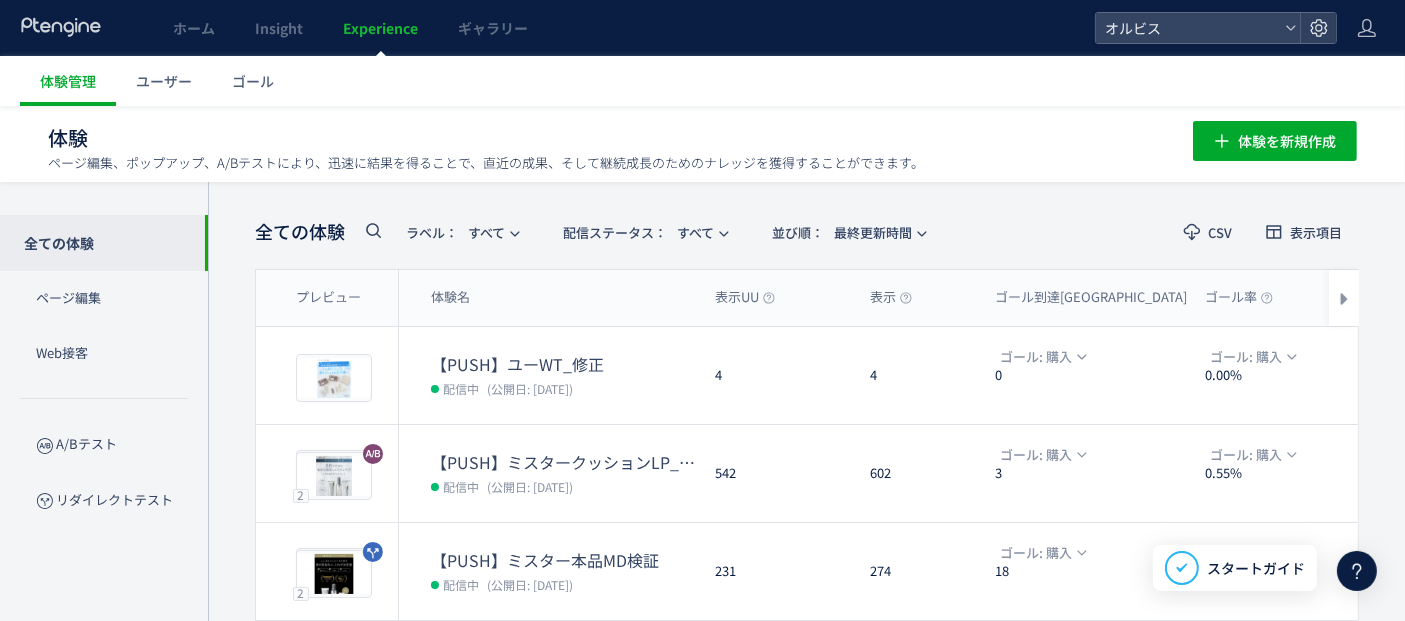 click 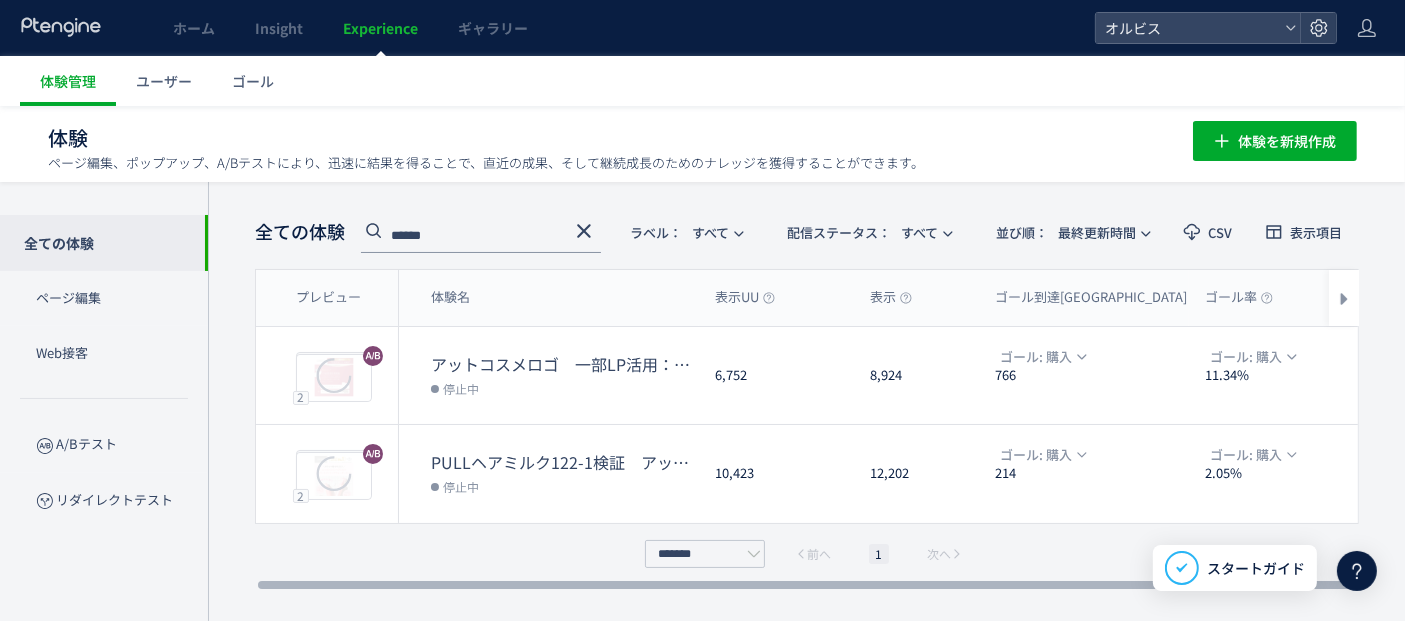type on "******" 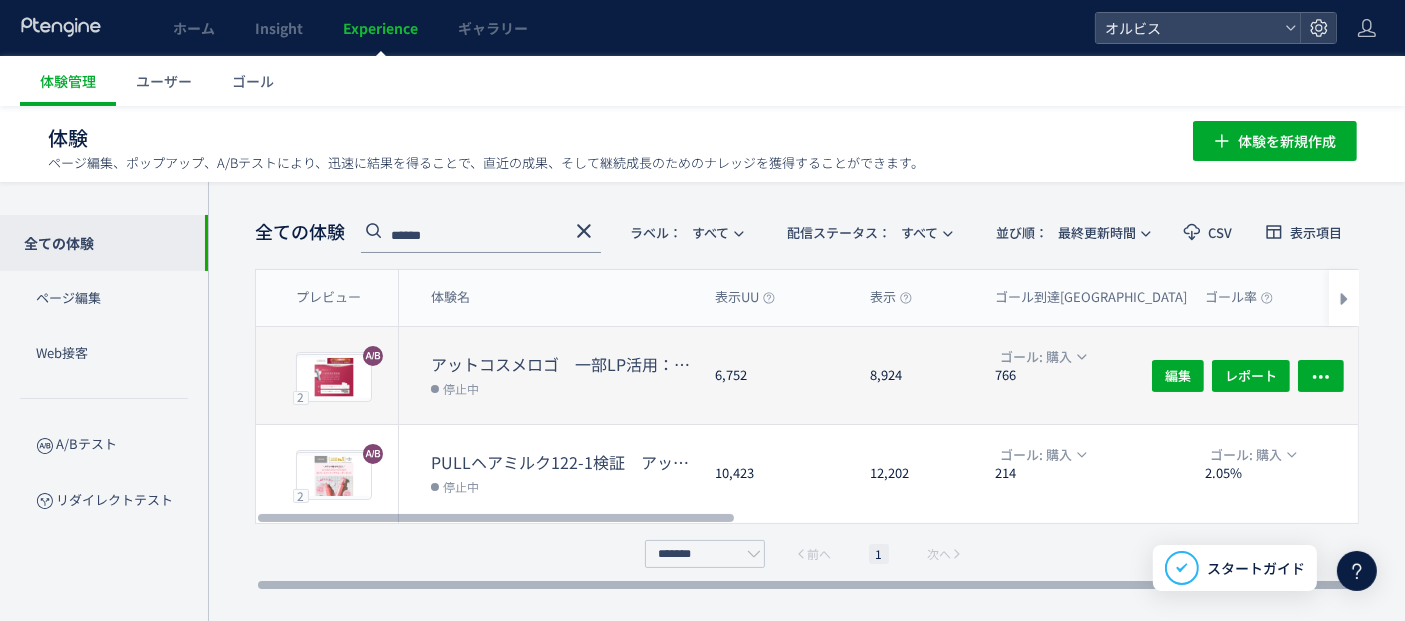 click on "停止中" at bounding box center [565, 388] 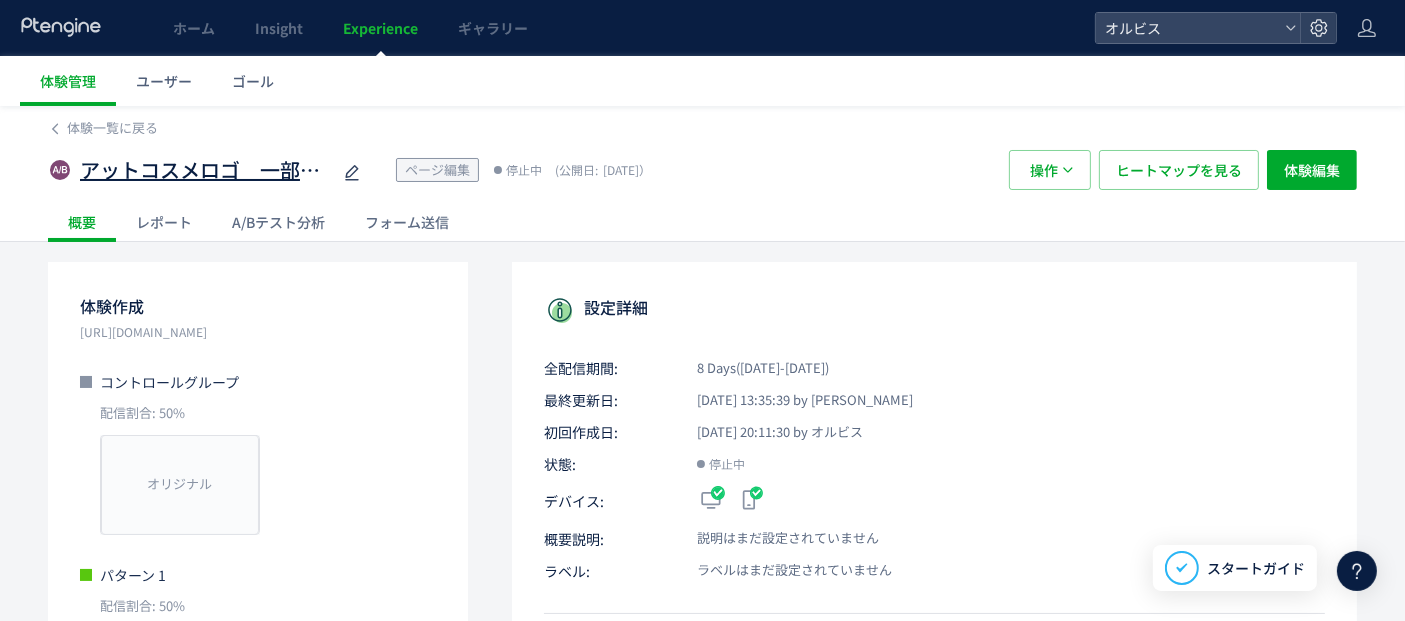 click on "アットコスメロゴ　一部LP活用：ドット　413-1" at bounding box center (222, 170) 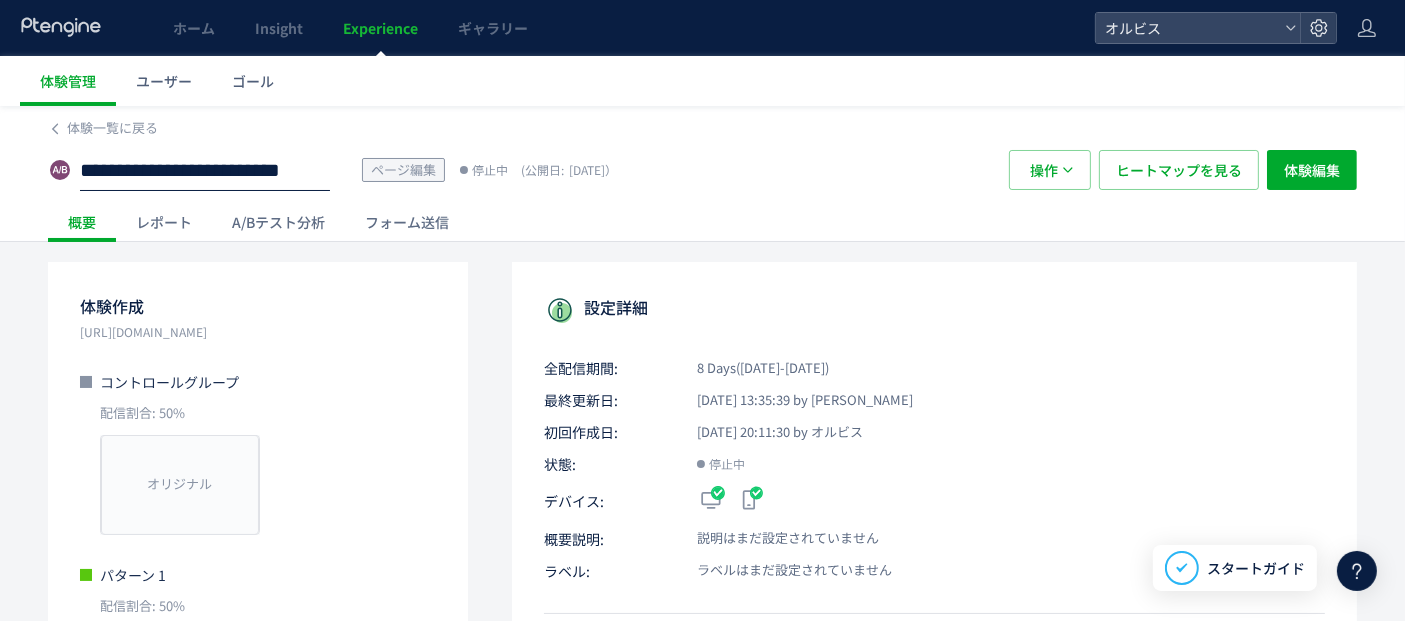 click on "**********" 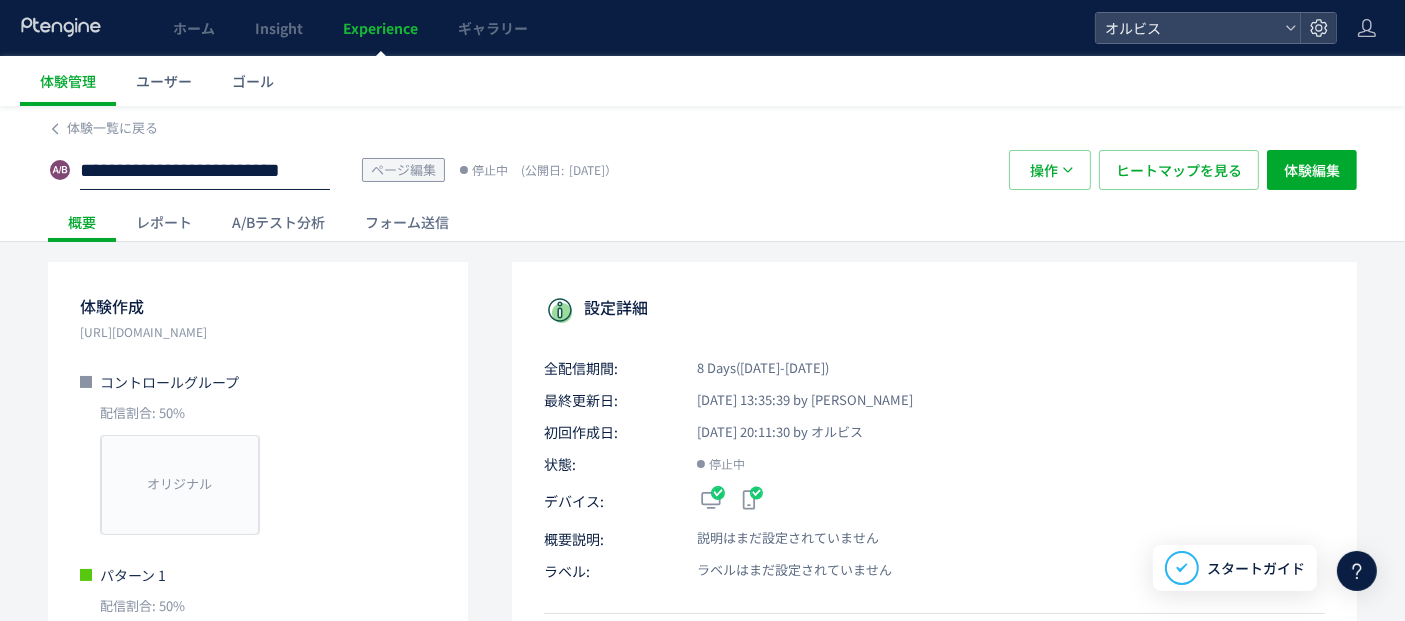 scroll, scrollTop: 0, scrollLeft: 187, axis: horizontal 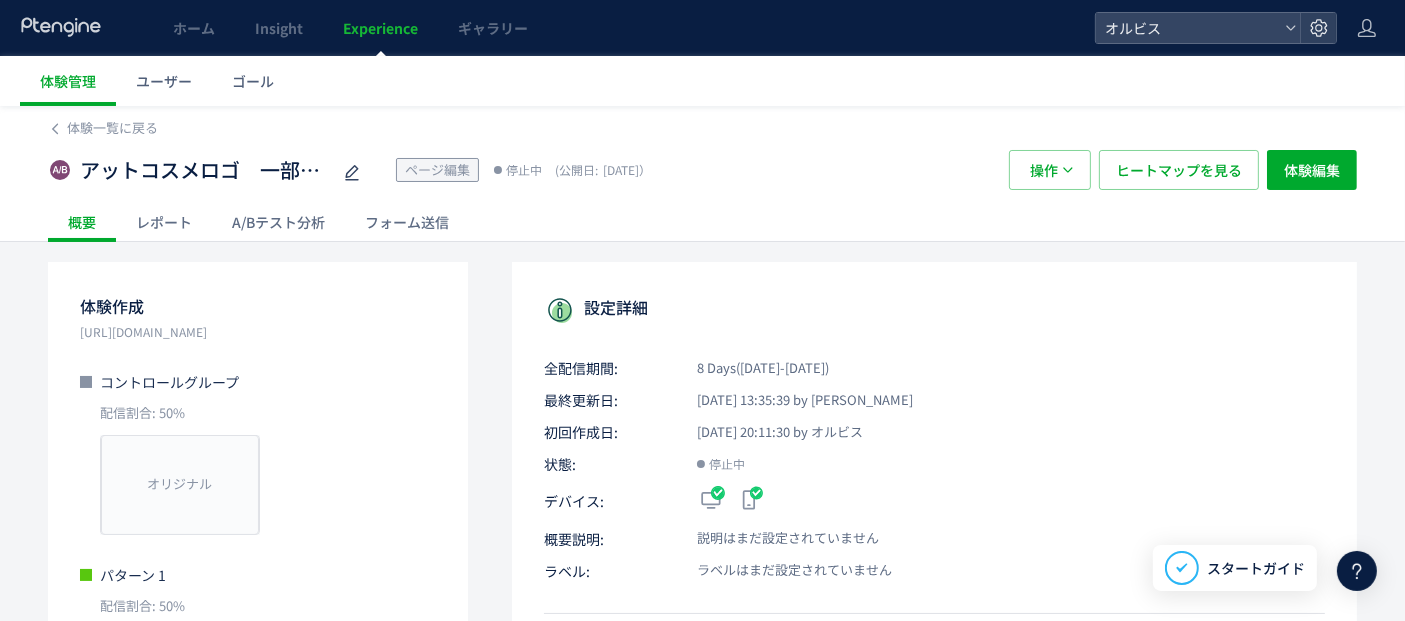 drag, startPoint x: 331, startPoint y: 330, endPoint x: 68, endPoint y: 332, distance: 263.0076 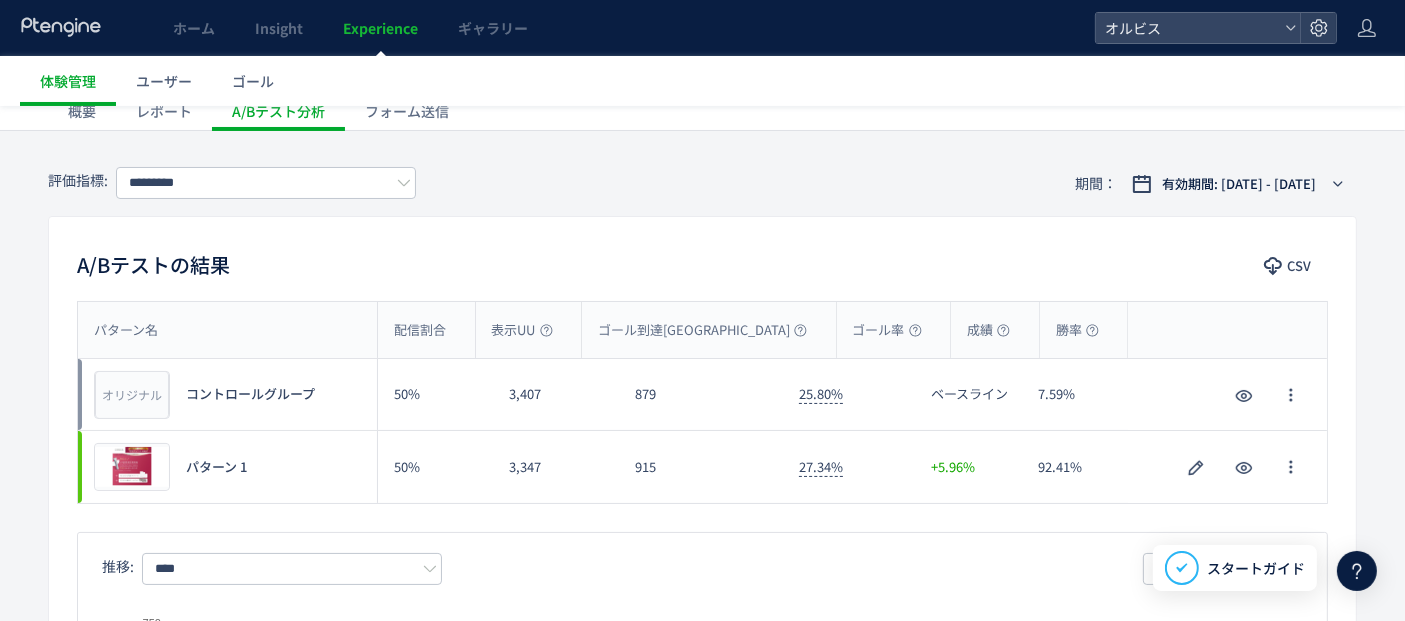 scroll, scrollTop: 113, scrollLeft: 0, axis: vertical 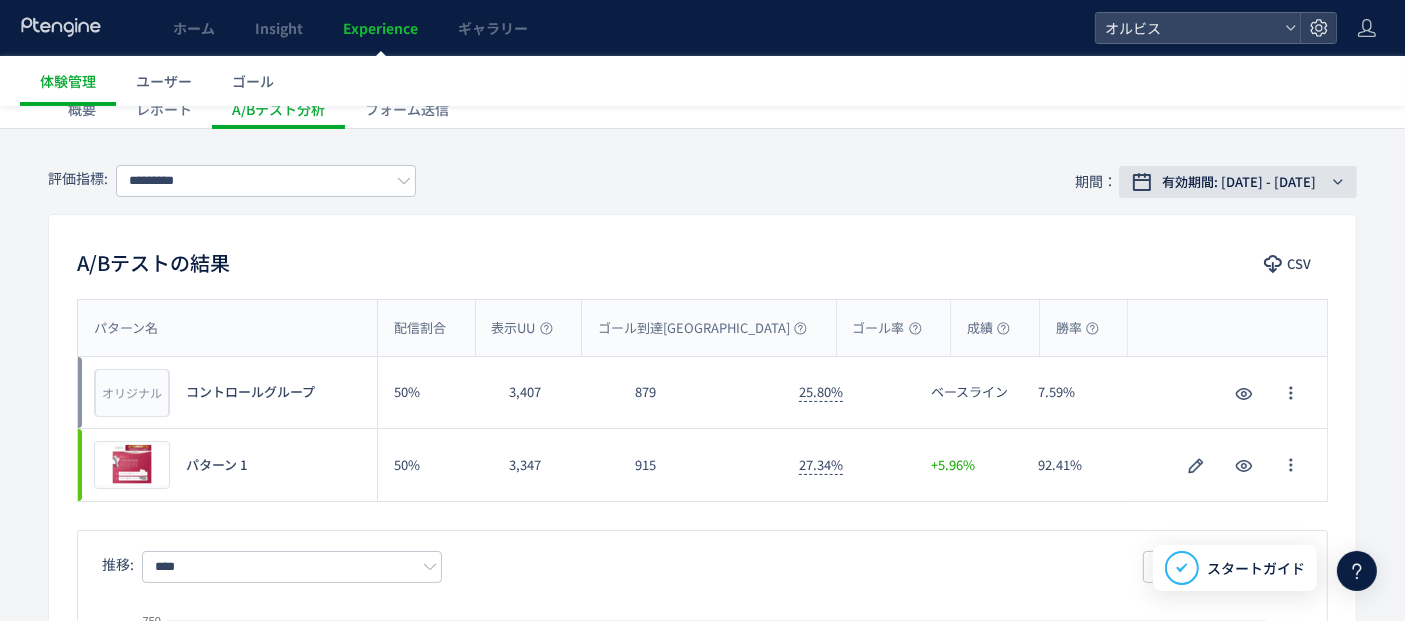 click on "有効期間: [DATE] - [DATE]" at bounding box center [1239, 182] 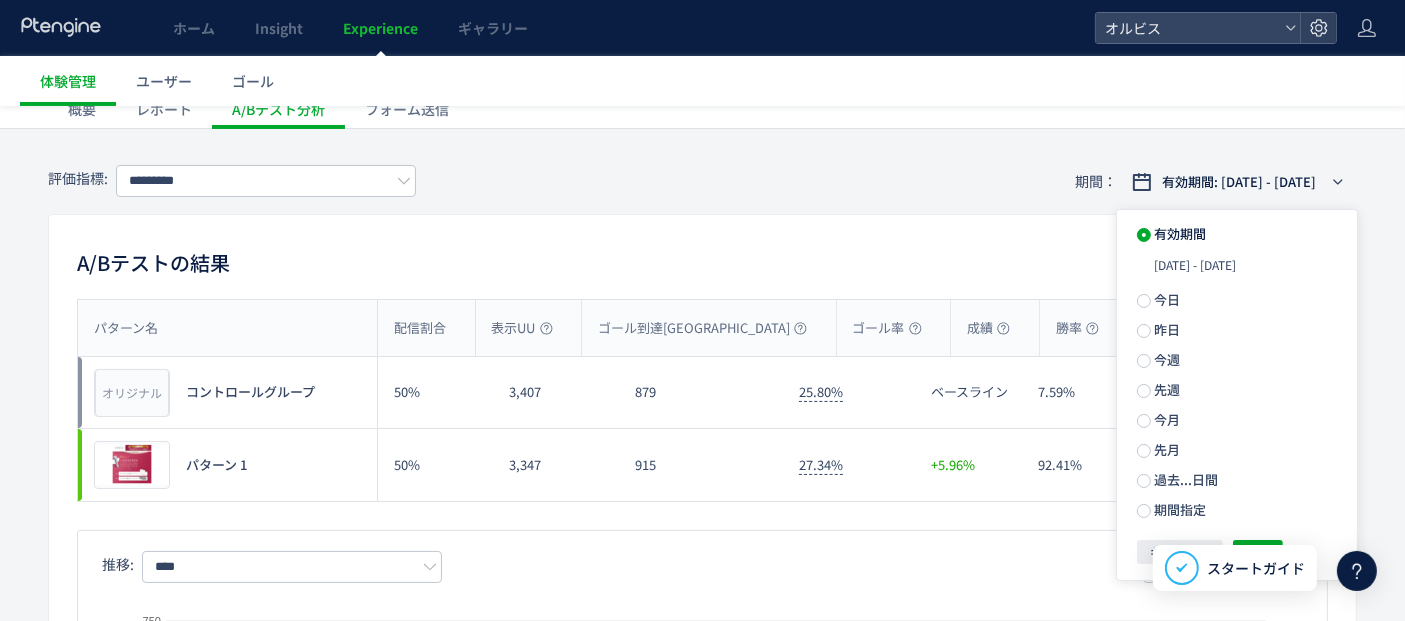 click on "A/Bテストの結果 CSV パターン名 配信割合 表示UU ゴール到達UU ゴール率 成績 勝率 パターン名 オリジナル プレビュー コントロールグループ 50% 3,407 879 25.80% ベースライン 7.59% オリジナル プレビュー コントロールグループ プレビュー パターン 1 50% 3,347 915 27.34% +5.96% 92.41% プレビュー パターン 1 推移:  **** ** 日別 週別 月別 Created with Highcharts 9.1.2 コントロールグループ パターン 1 2025/06/13 2025/06/14 2025/06/15 2025/06/16 2025/06/17 2025/06/18 2025/06/19 2025/06/20 0 250 500 750" at bounding box center [702, 547] 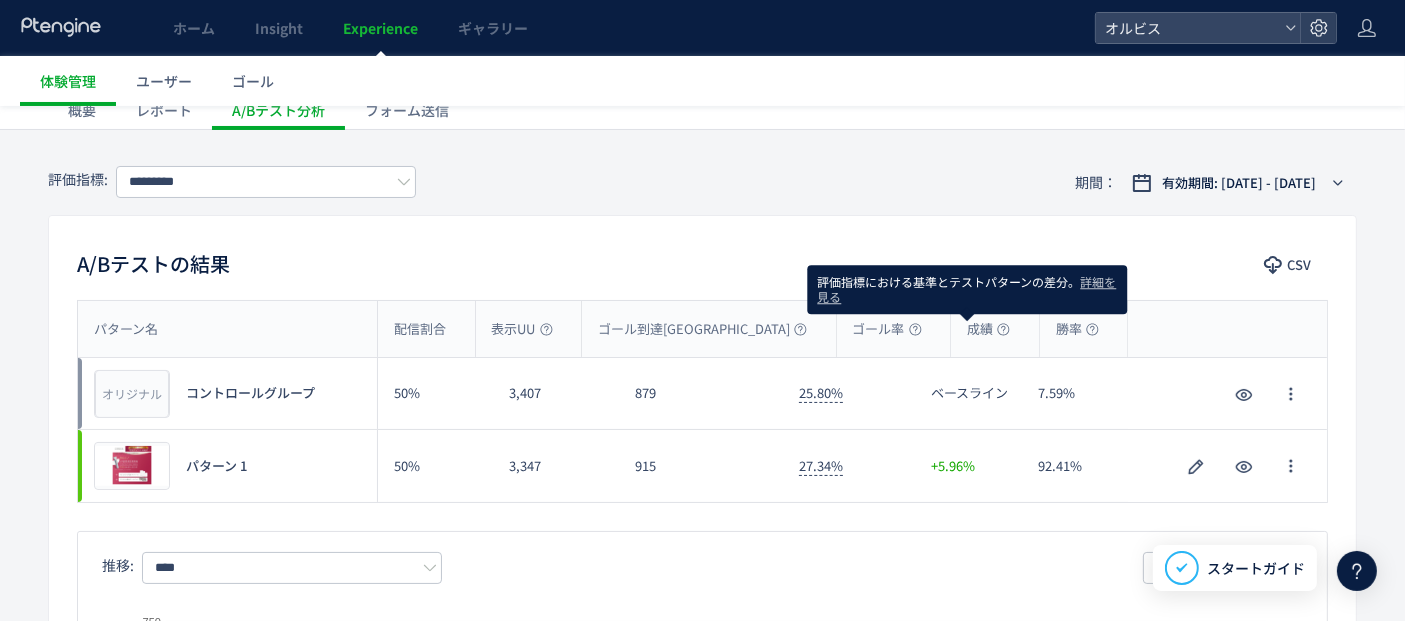 scroll, scrollTop: 111, scrollLeft: 0, axis: vertical 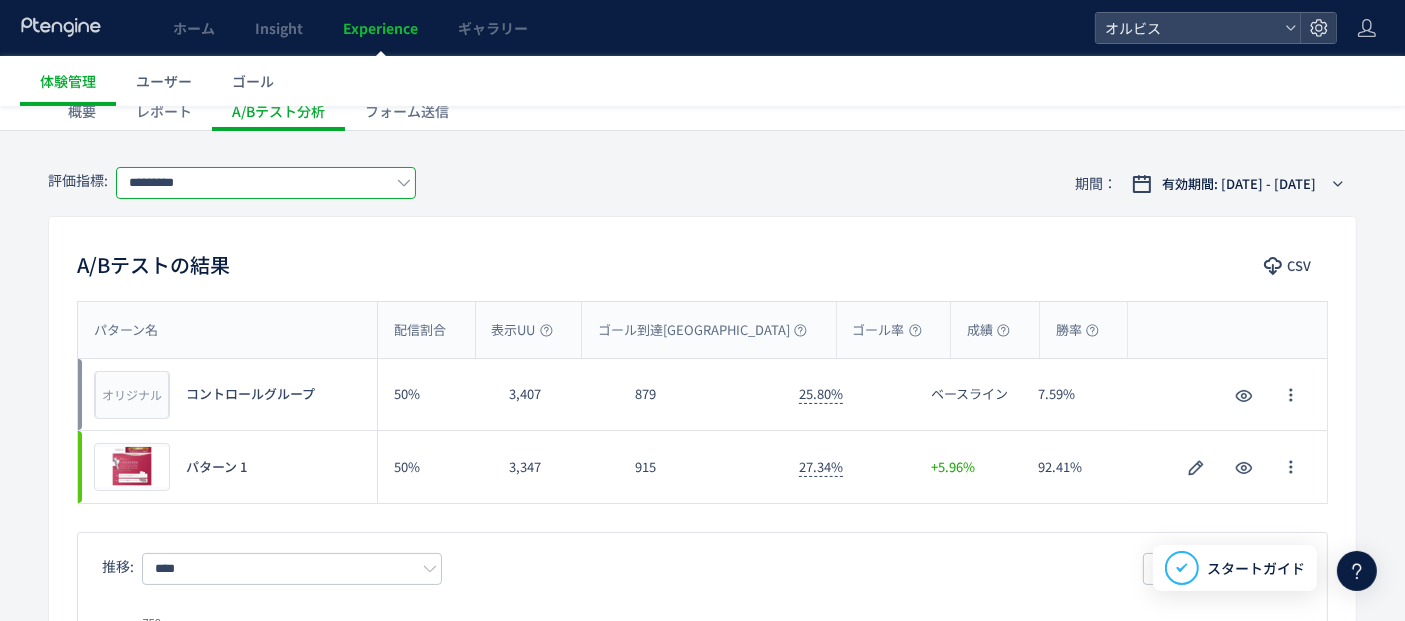 click on "*********" 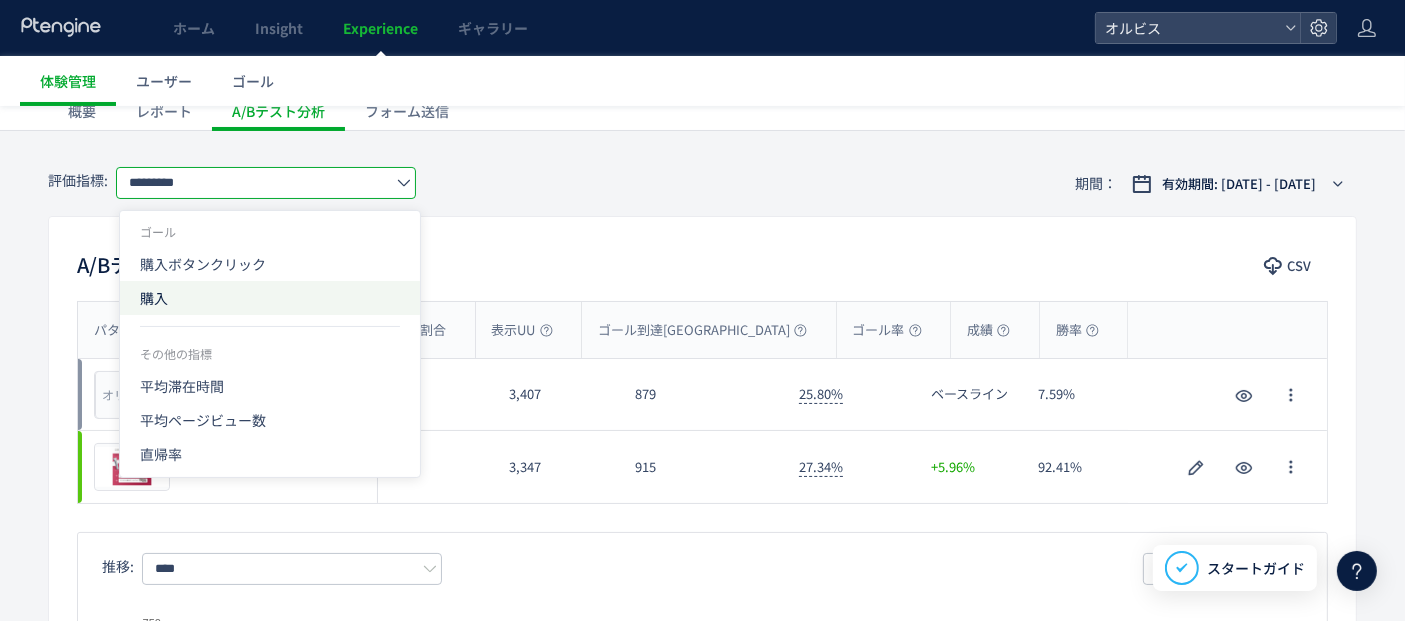 click on "購入" 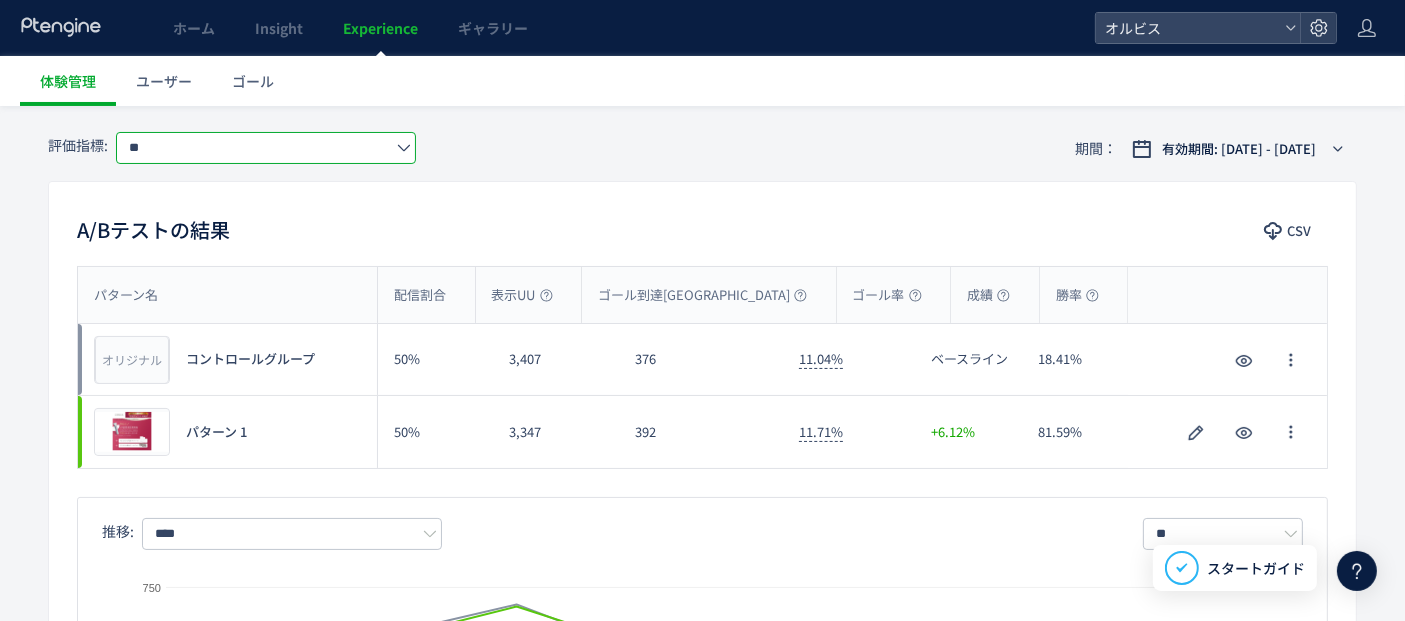 scroll, scrollTop: 134, scrollLeft: 0, axis: vertical 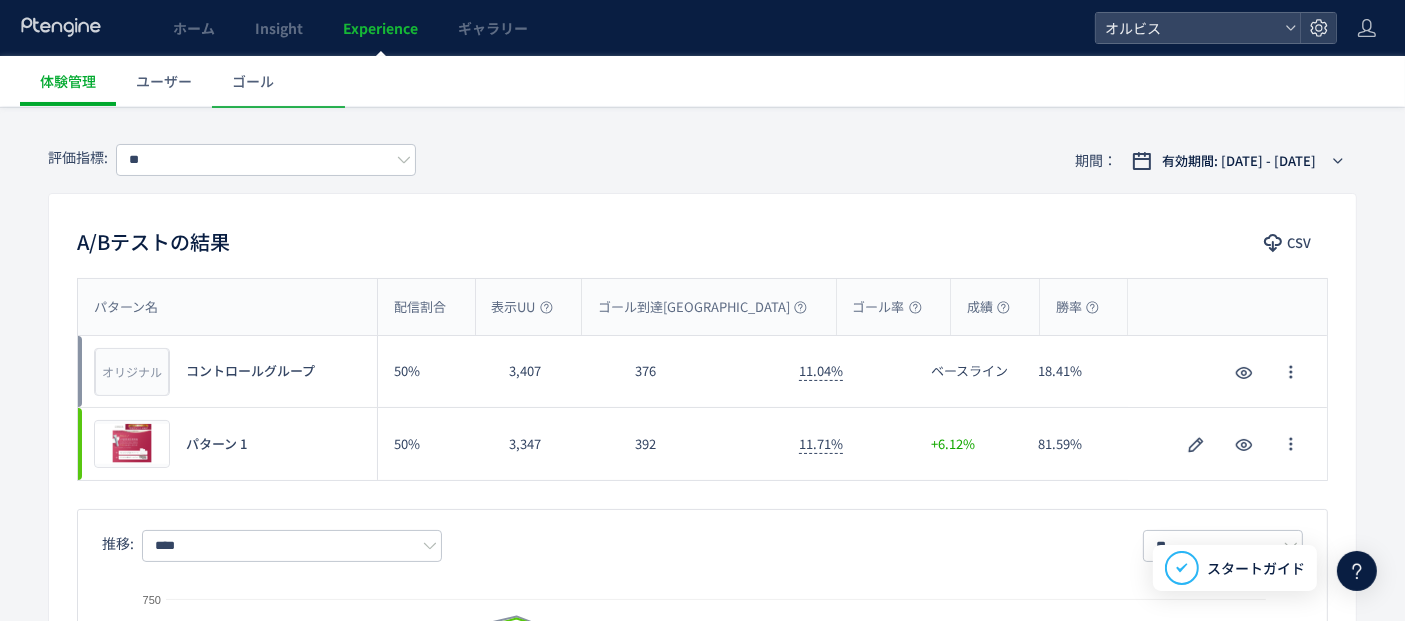 click on "評価指標:  ** 期間： 有効期間: [DATE] - [DATE]" at bounding box center (702, 160) 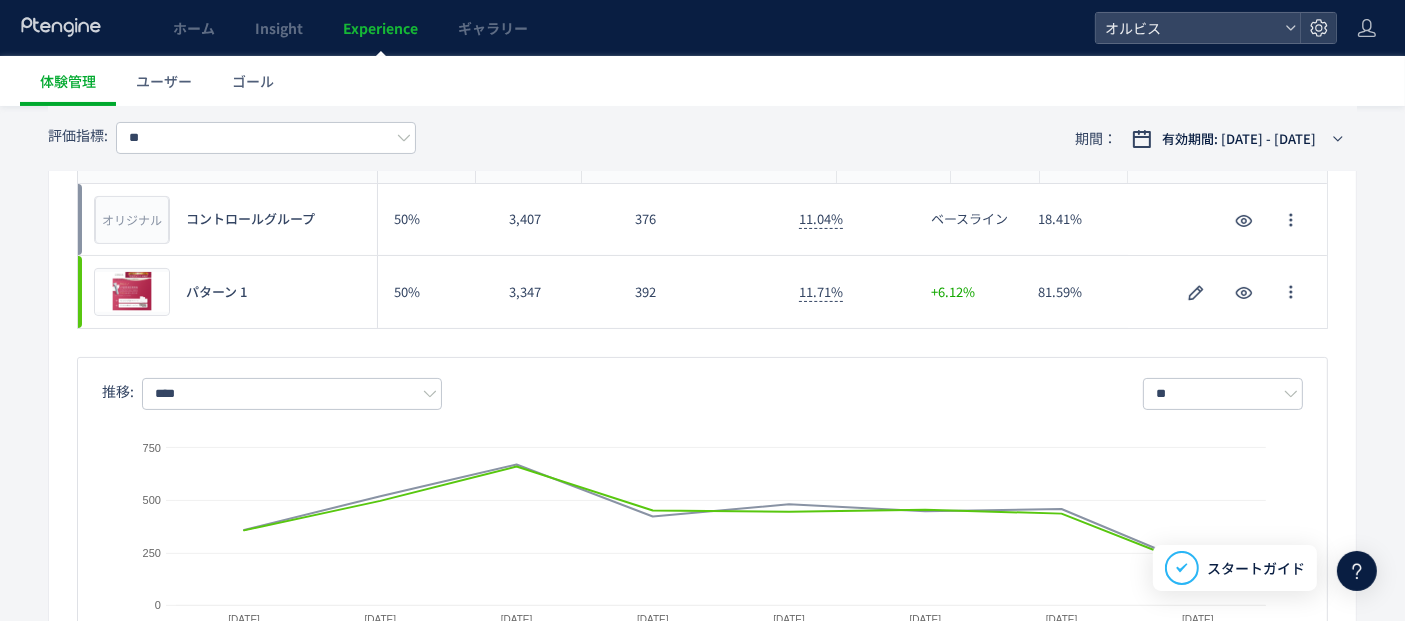 scroll, scrollTop: 0, scrollLeft: 0, axis: both 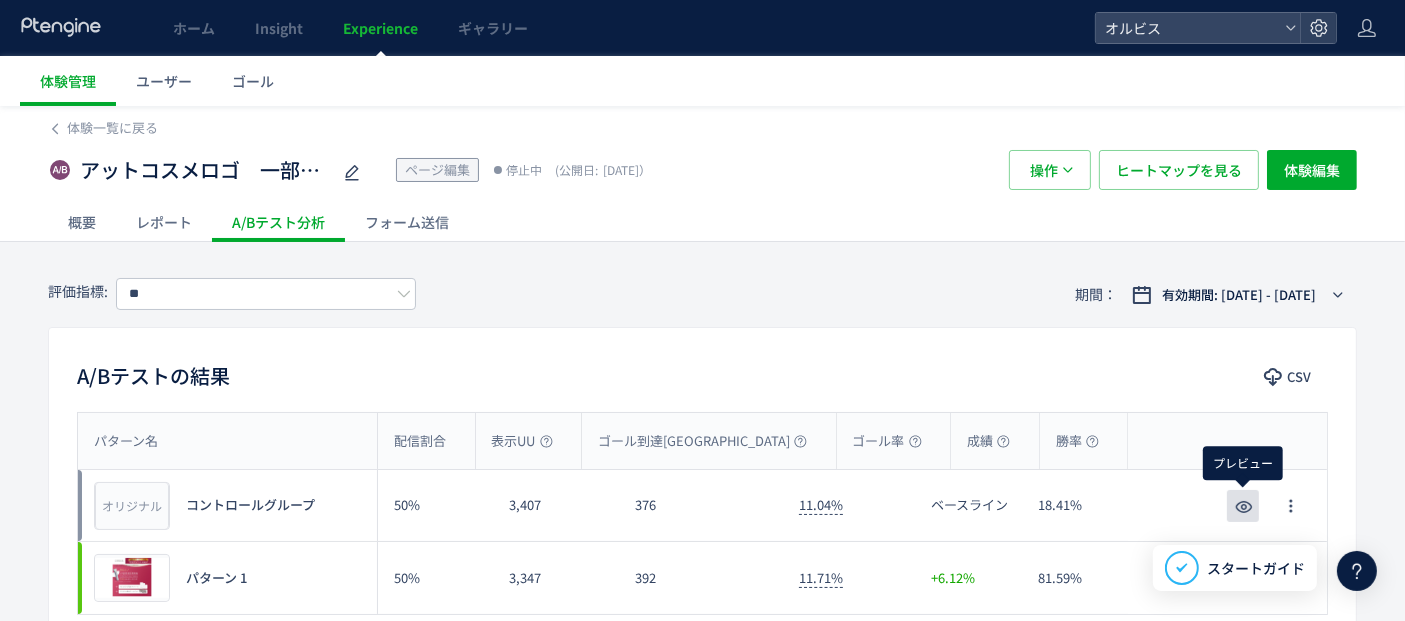 click at bounding box center (1243, 506) 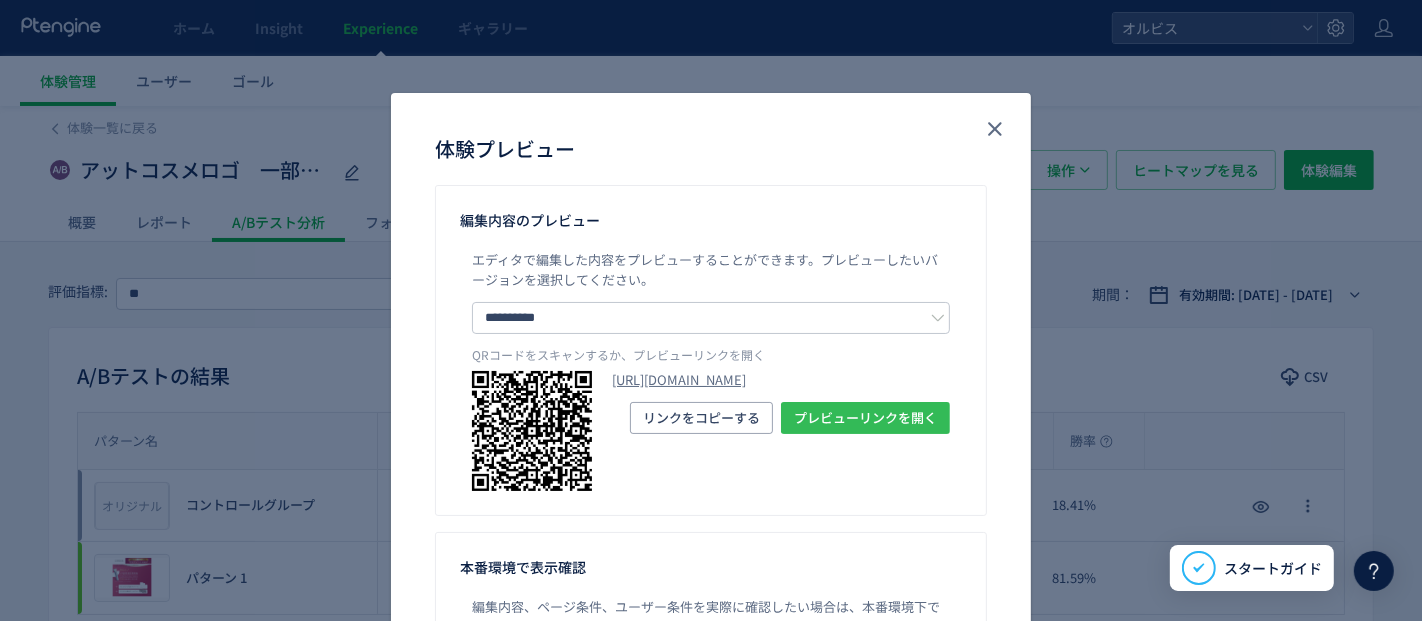 click on "プレビューリンクを開く" at bounding box center [865, 418] 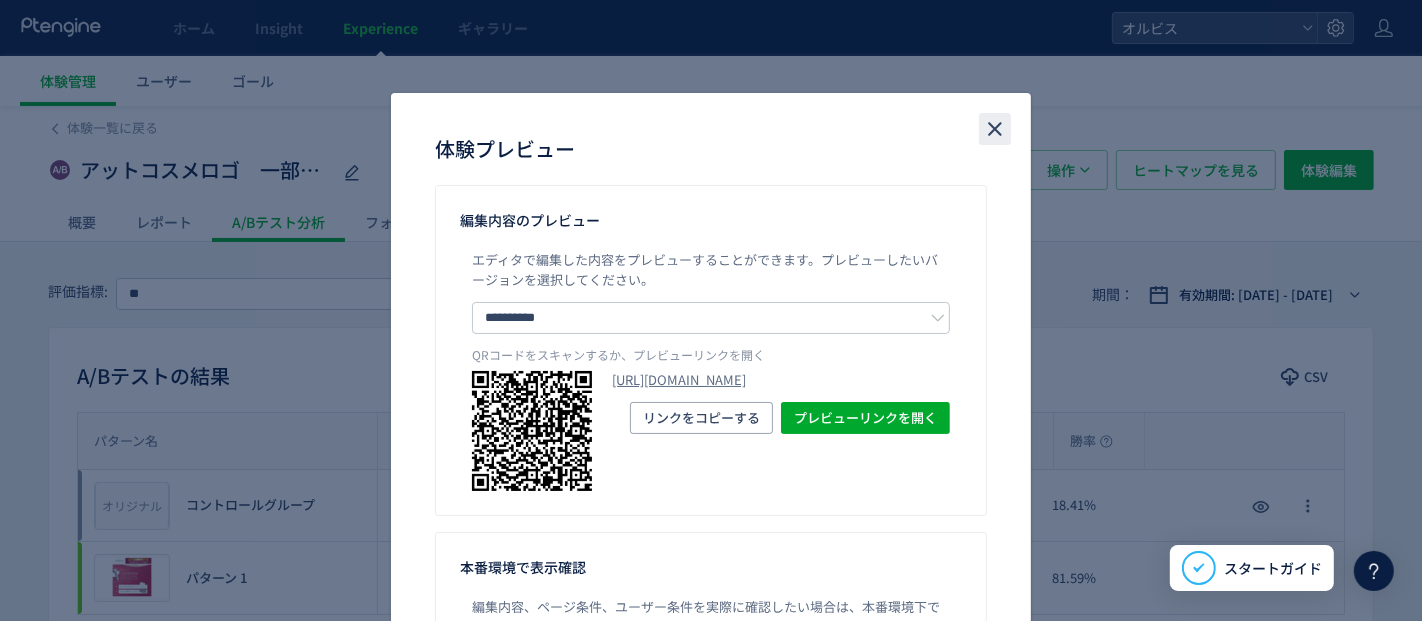 click 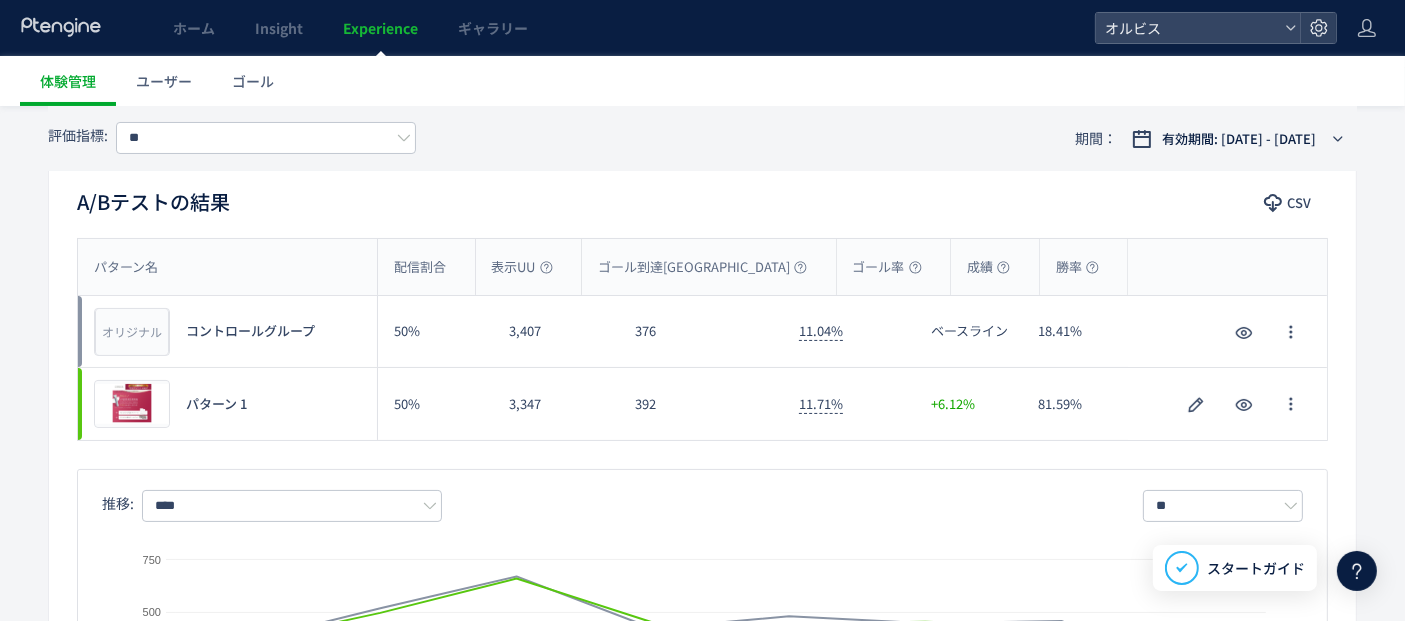 scroll, scrollTop: 222, scrollLeft: 0, axis: vertical 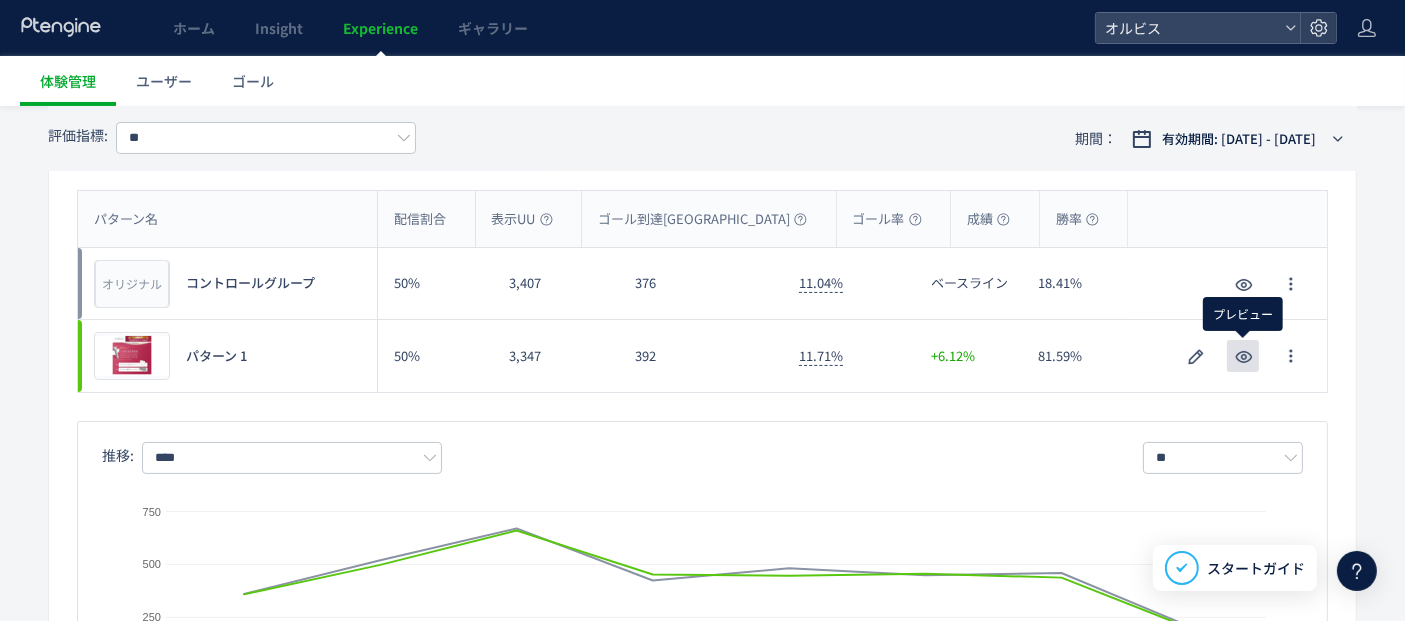 click 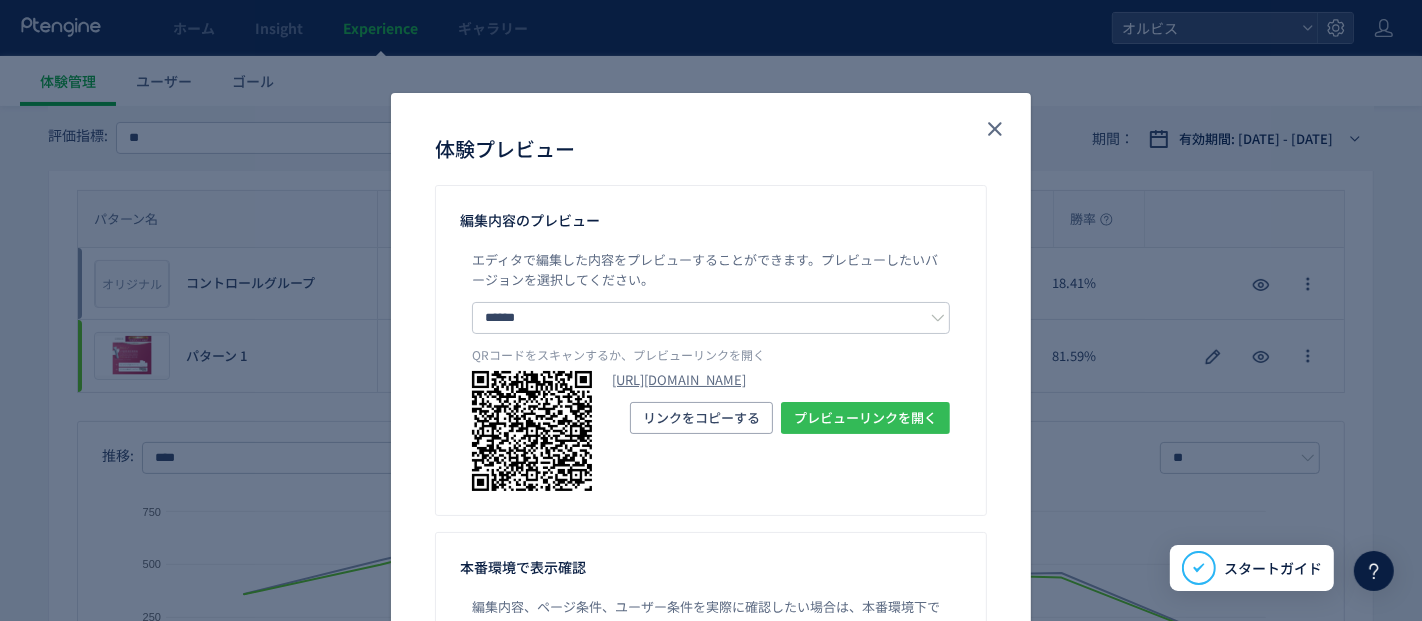 click on "プレビューリンクを開く" at bounding box center [865, 418] 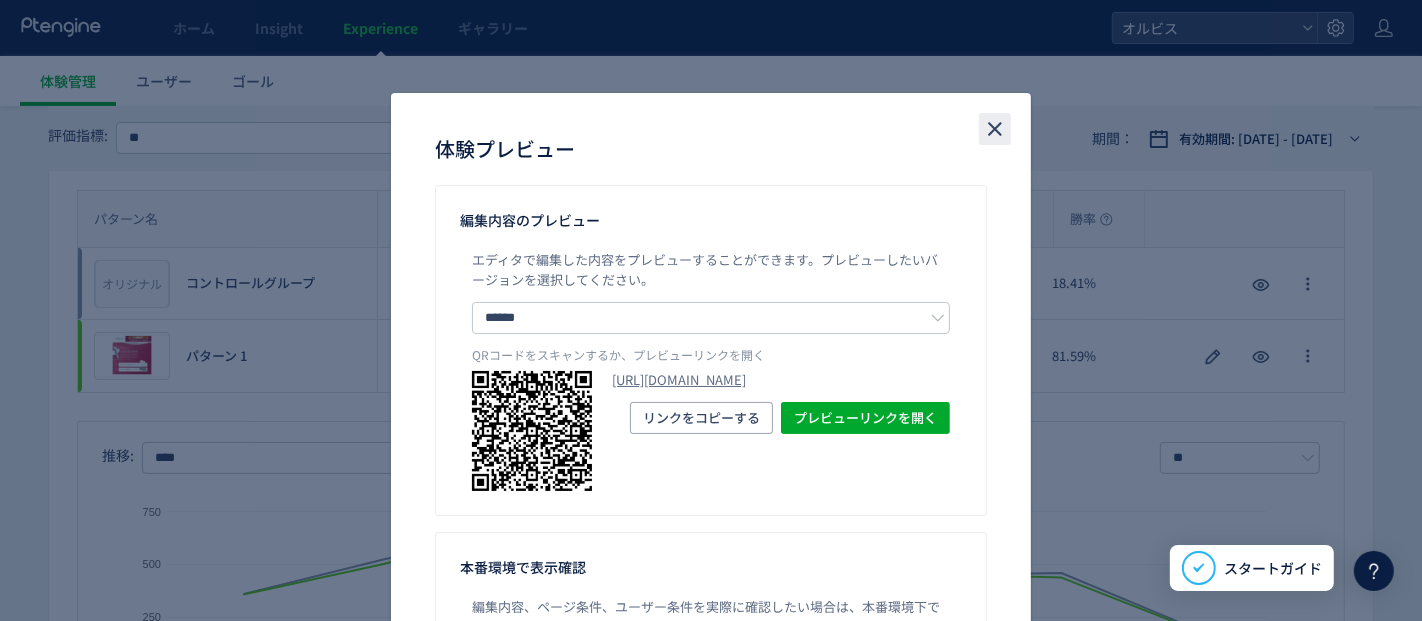 click 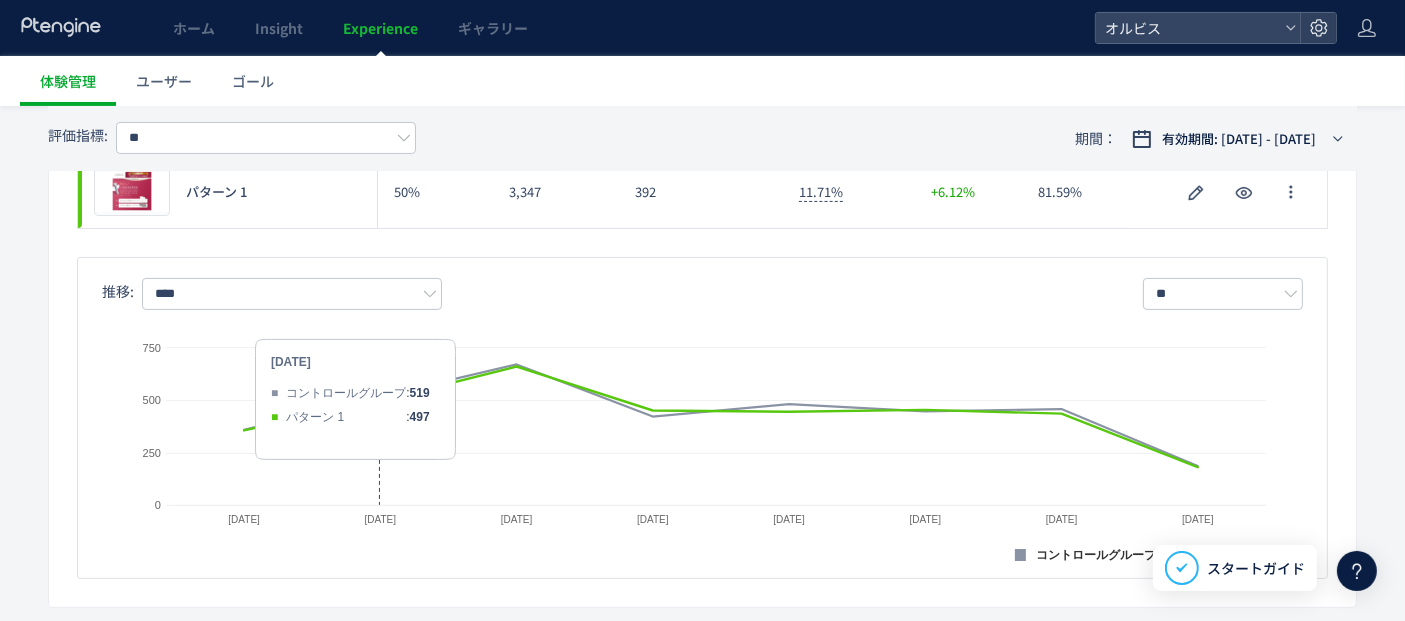 scroll, scrollTop: 385, scrollLeft: 0, axis: vertical 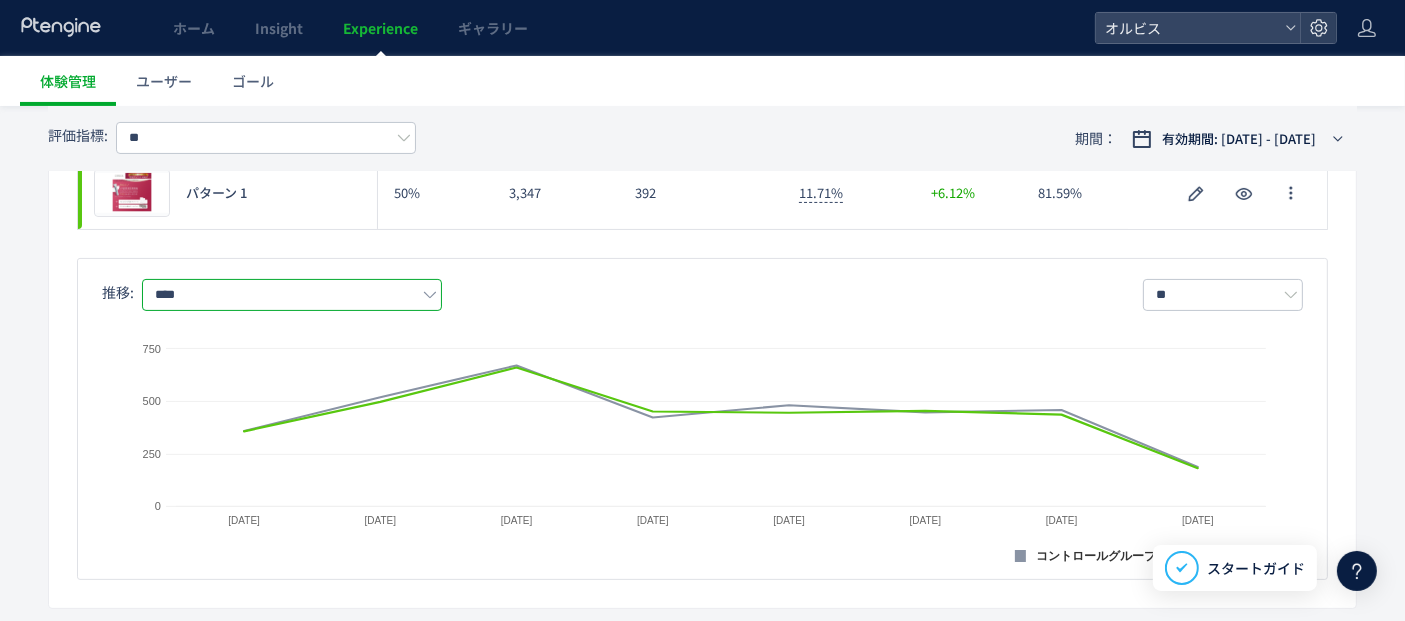 click on "****" 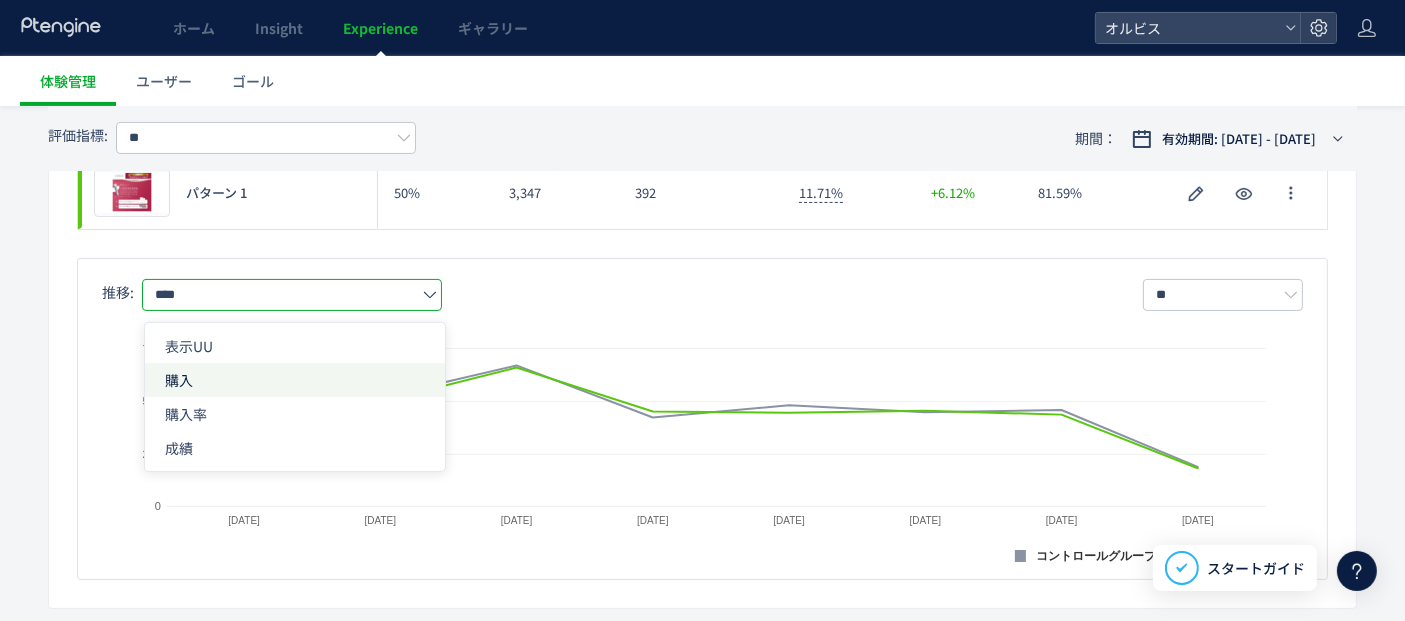 click on "購入" 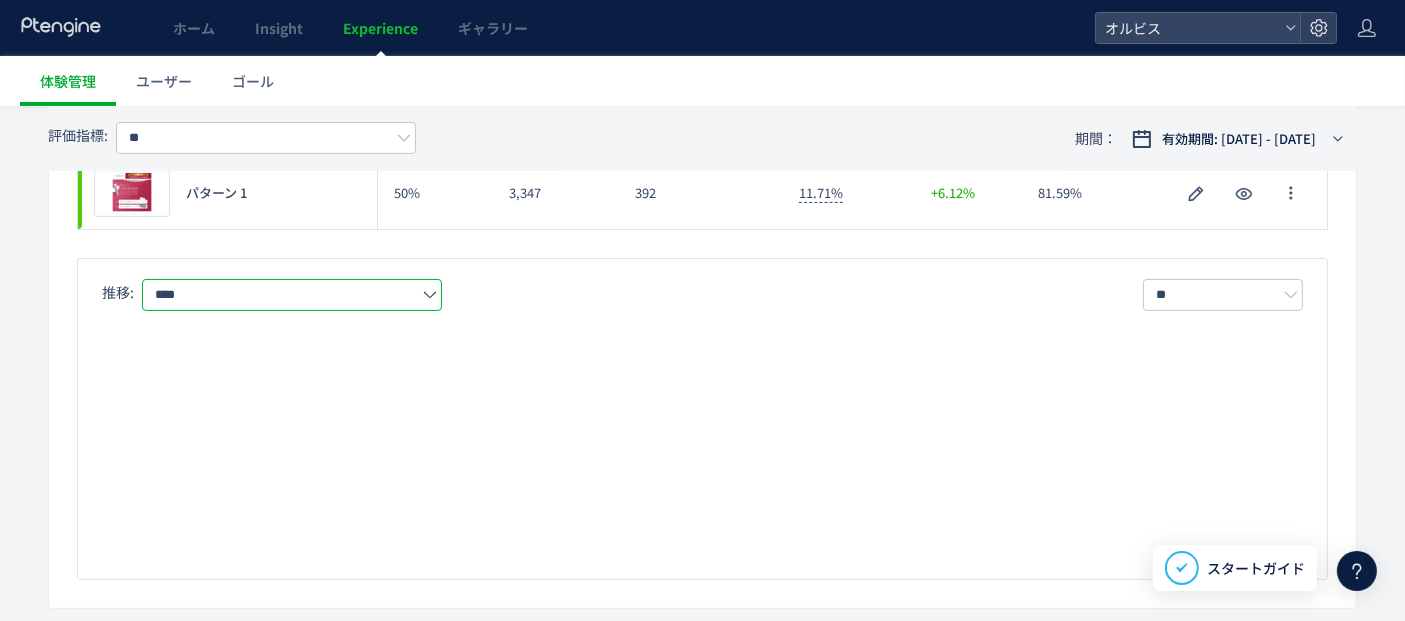 type on "**" 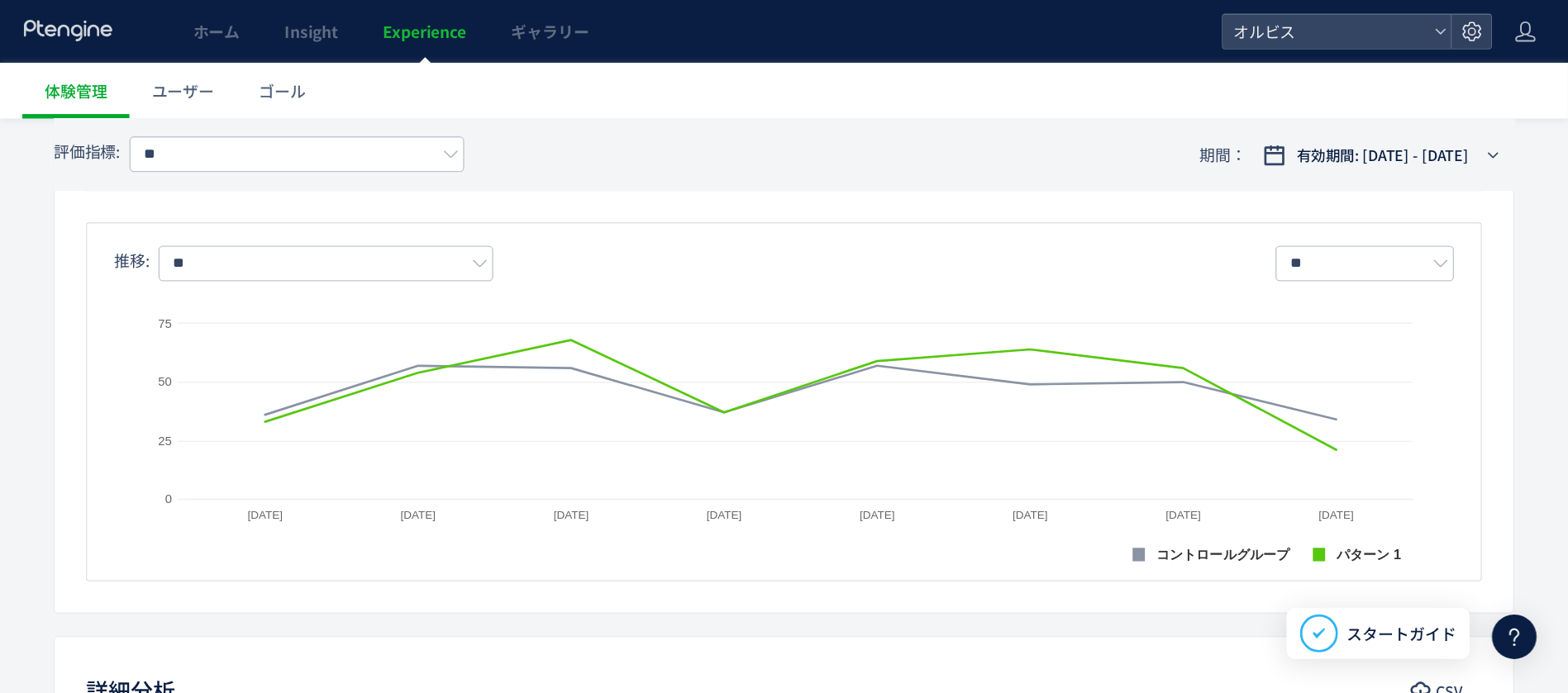 scroll, scrollTop: 0, scrollLeft: 0, axis: both 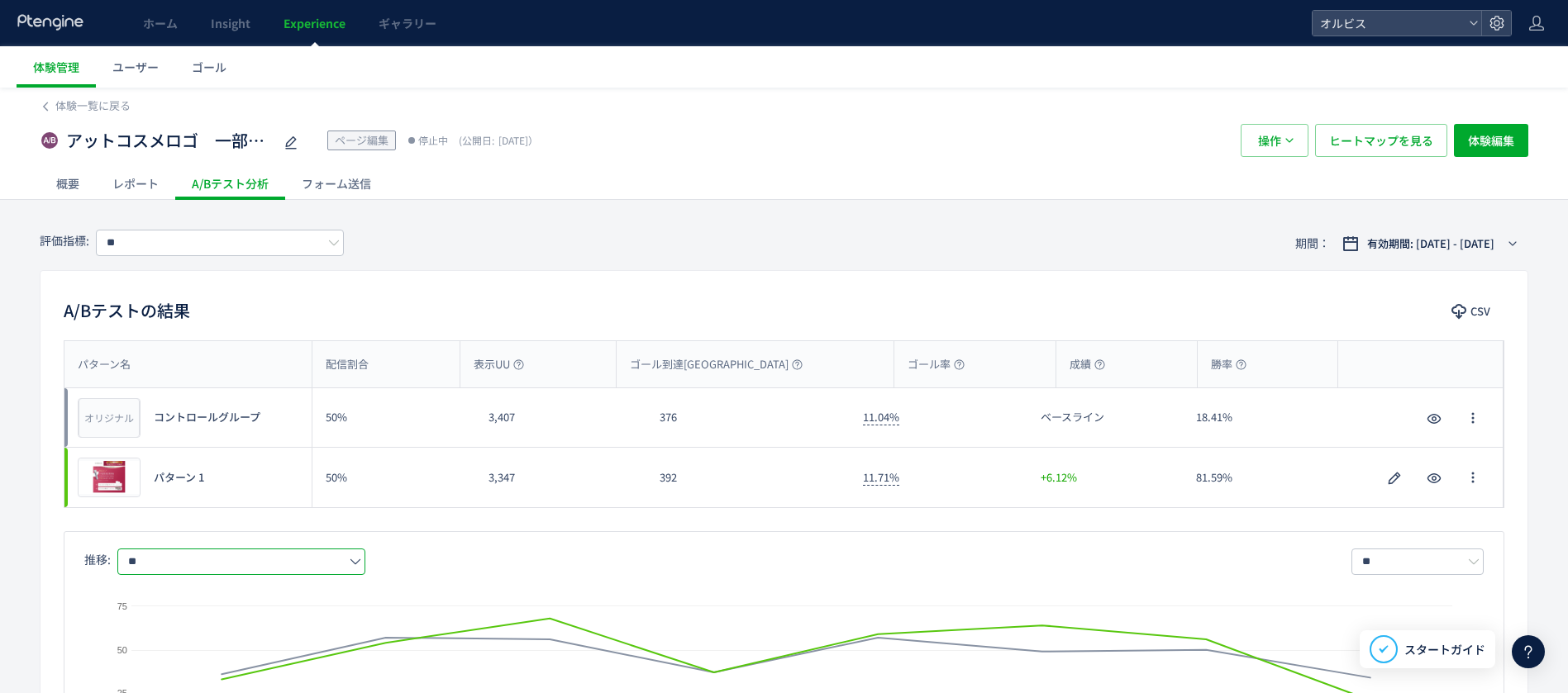 drag, startPoint x: 1081, startPoint y: 2, endPoint x: 998, endPoint y: 331, distance: 339.3081 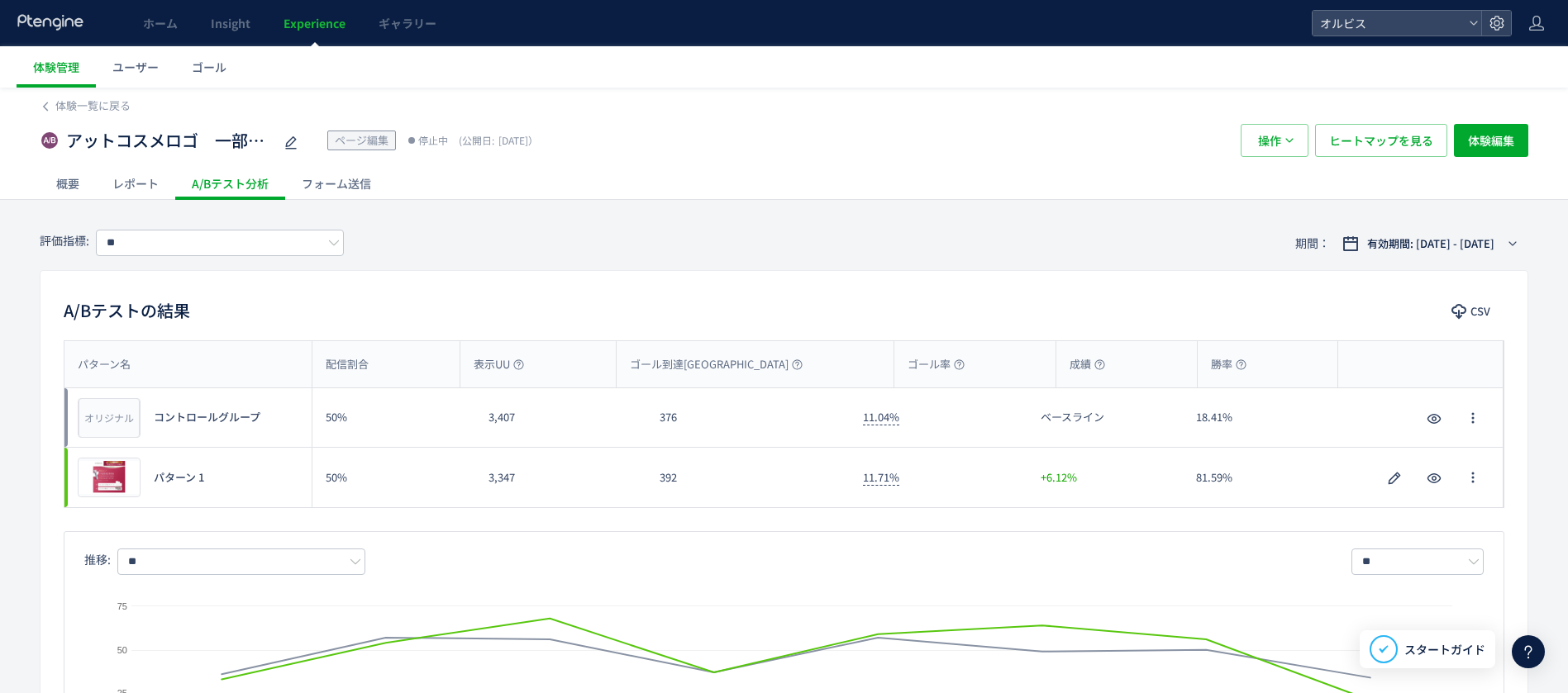 scroll, scrollTop: 621, scrollLeft: 0, axis: vertical 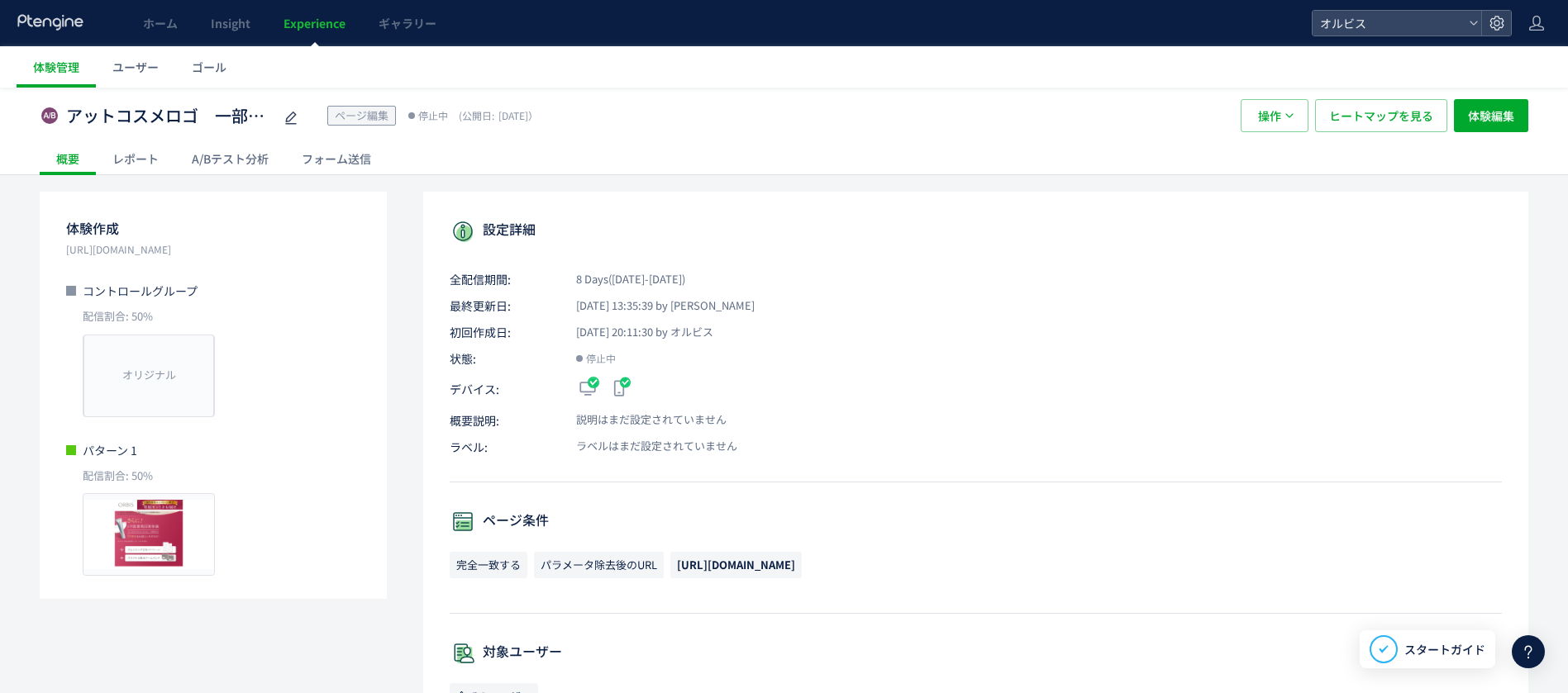 click on "概要 レポート A/Bテスト分析 フォーム送信" at bounding box center (784, 158) 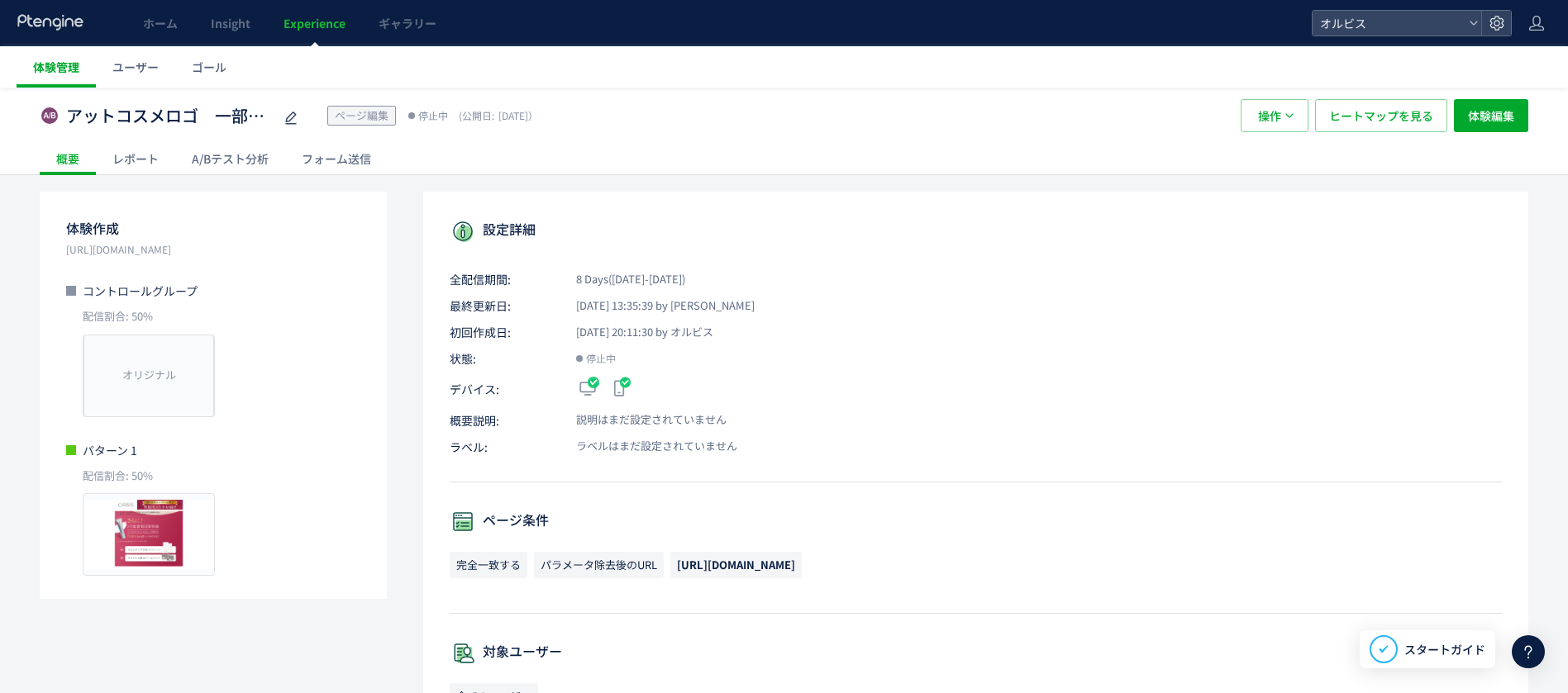 click on "体験管理" at bounding box center [56, 67] 